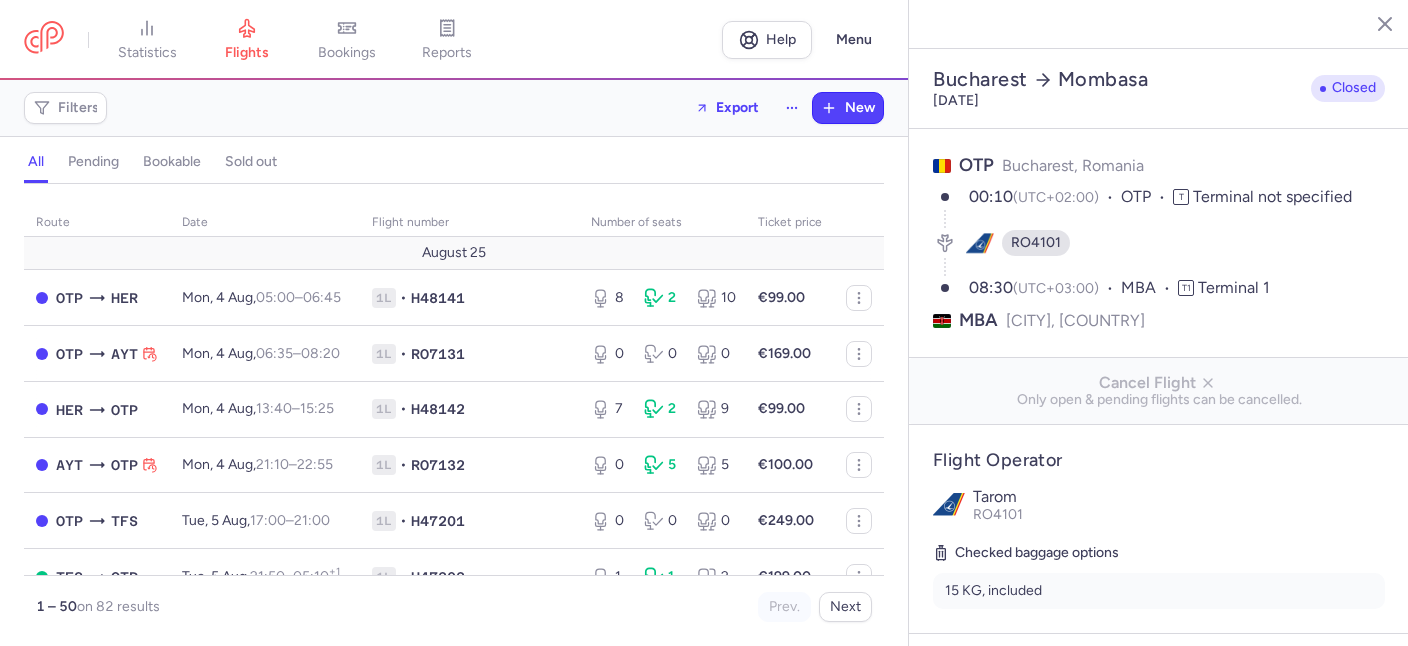 select on "hours" 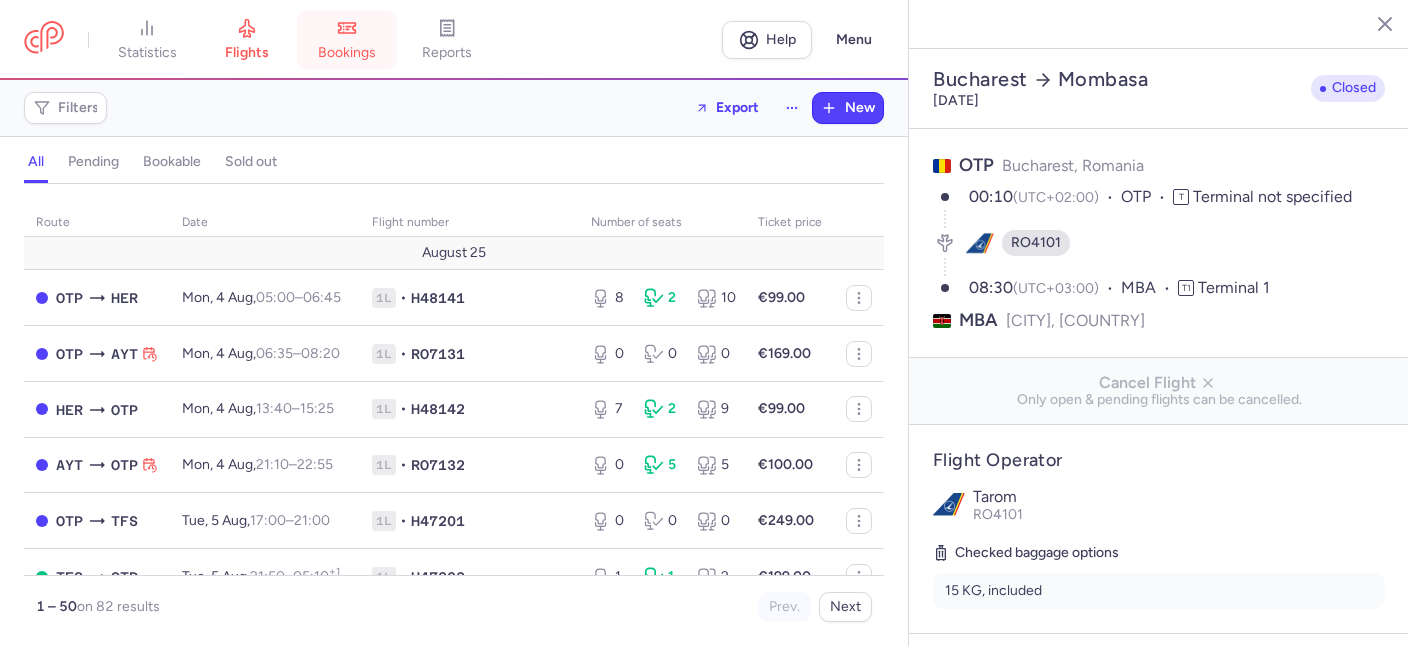 click on "bookings" at bounding box center (347, 40) 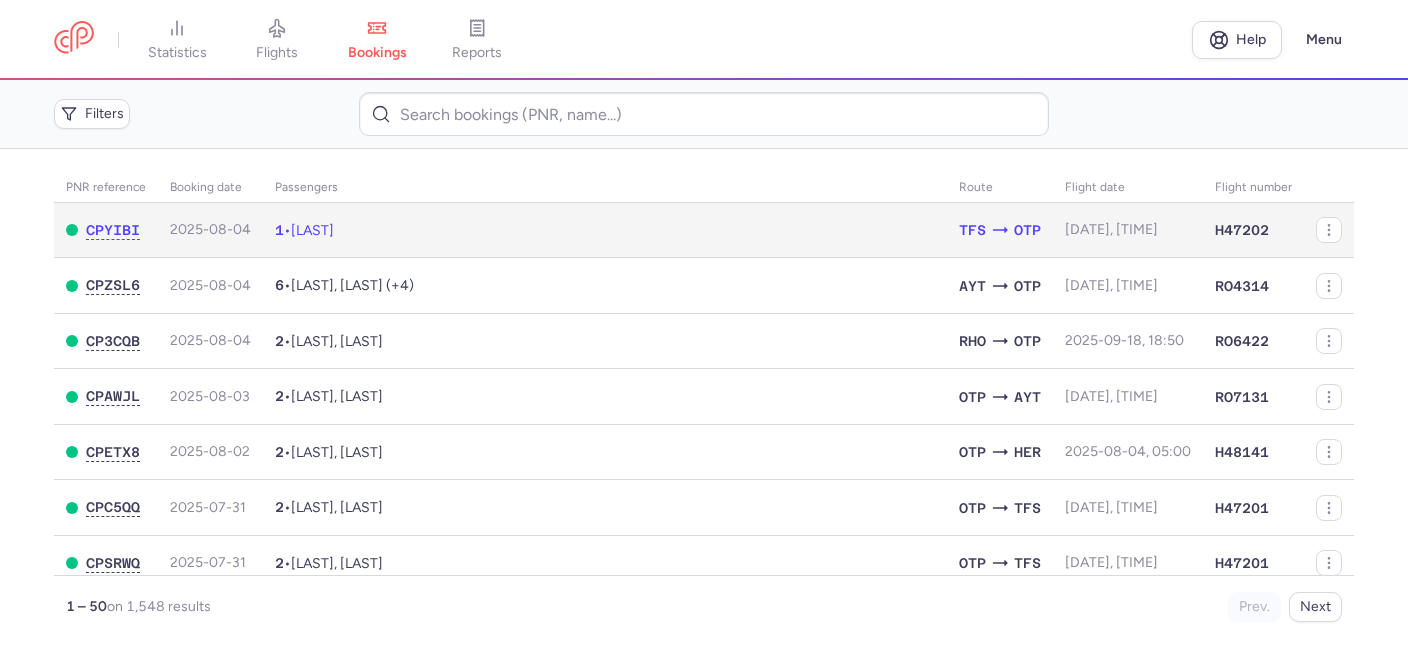 click on "1 • [LAST]" 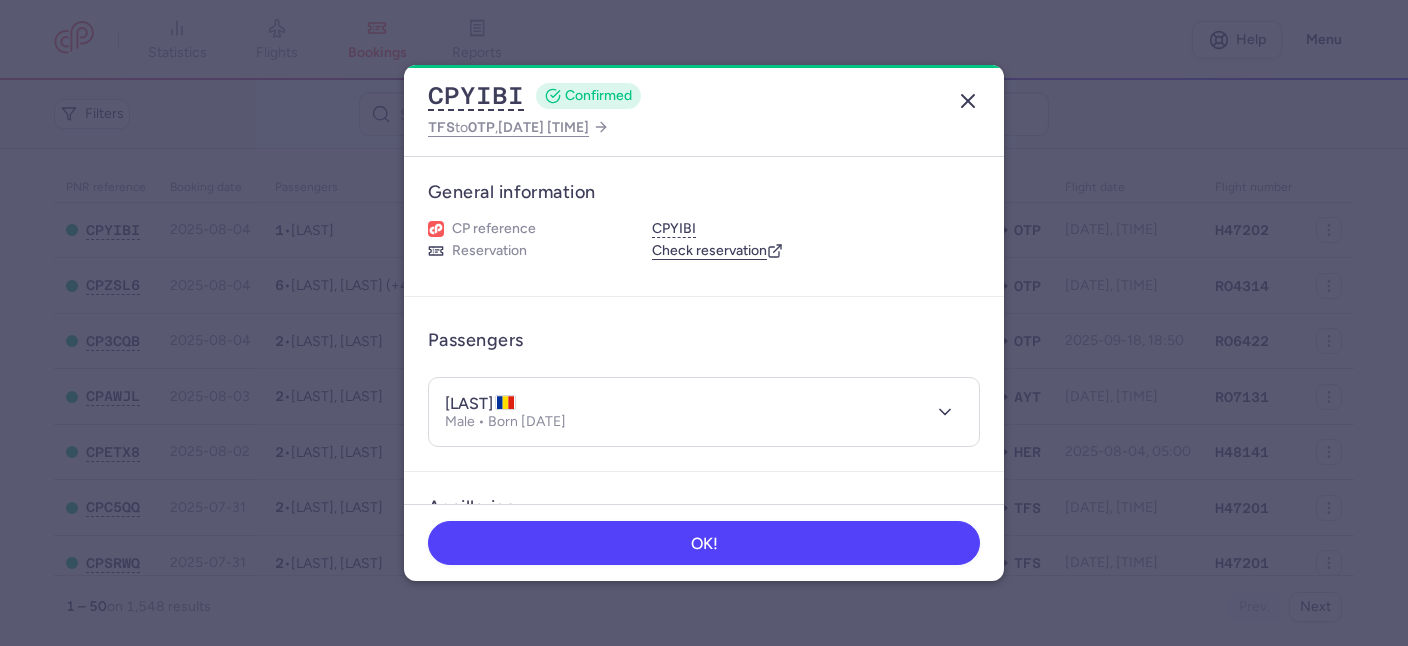 click 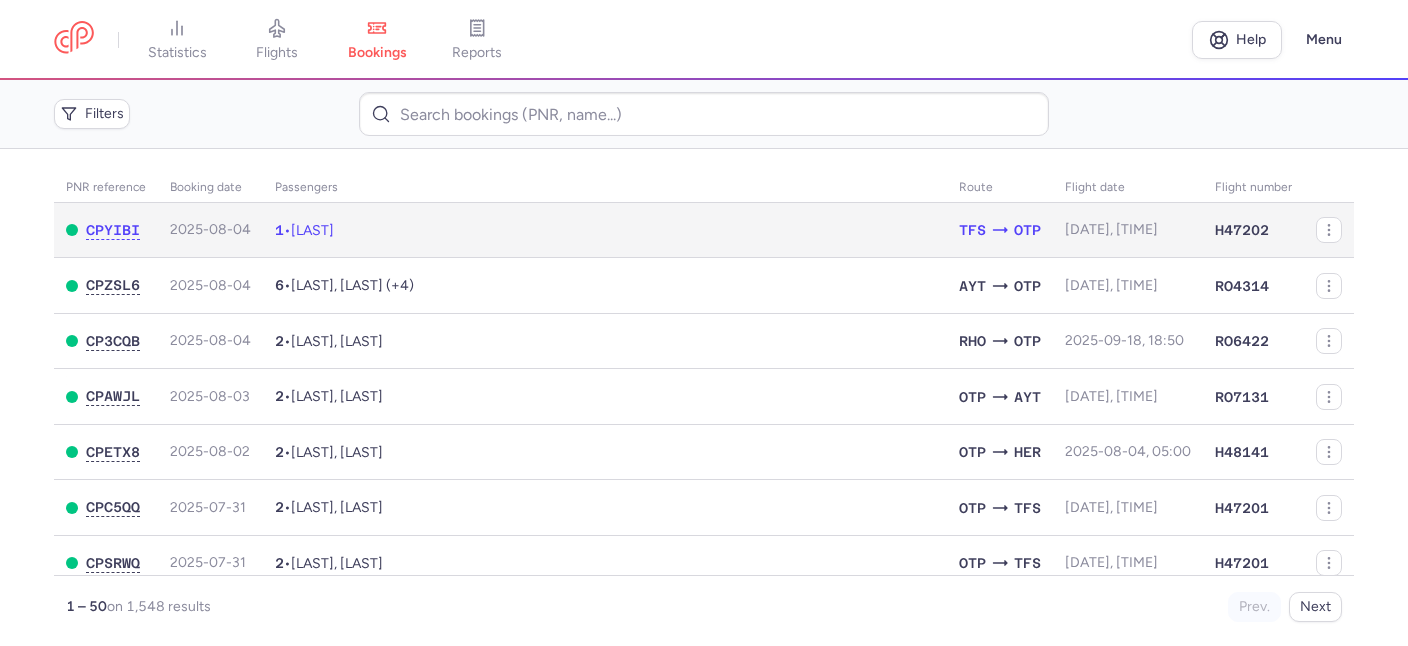 click on "1 • [LAST]" 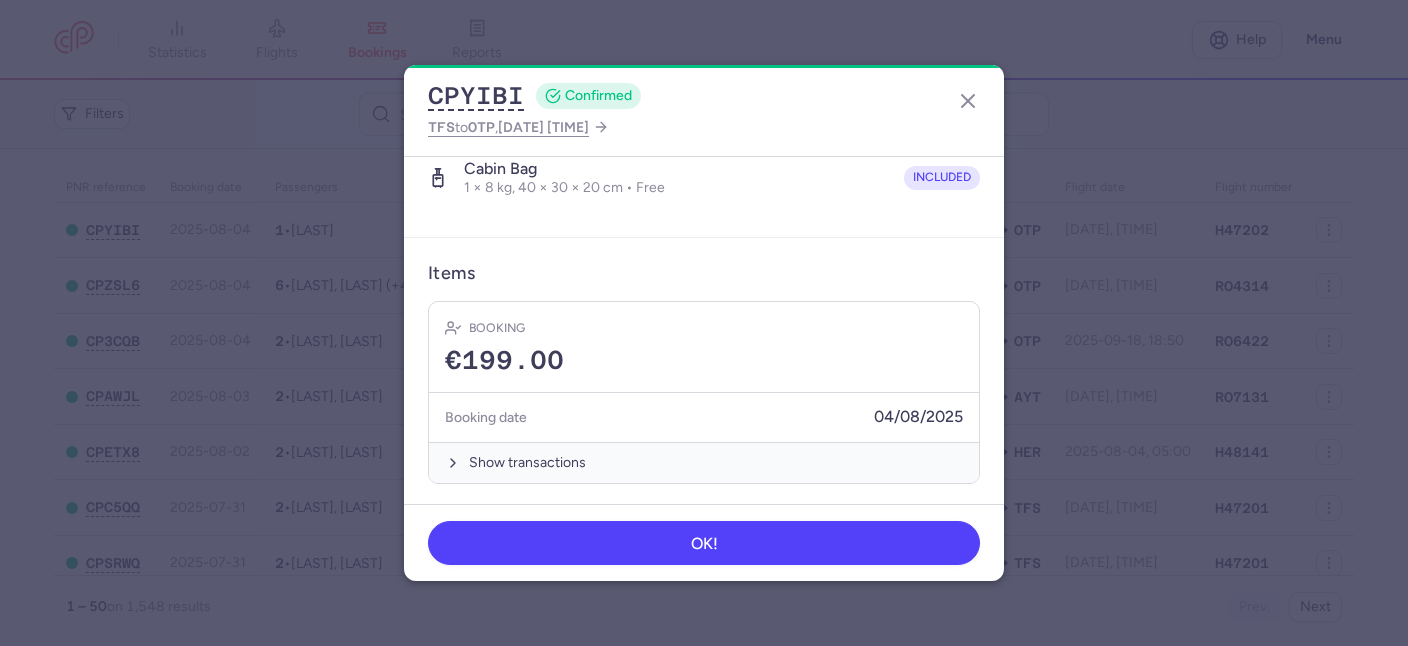 scroll, scrollTop: 0, scrollLeft: 0, axis: both 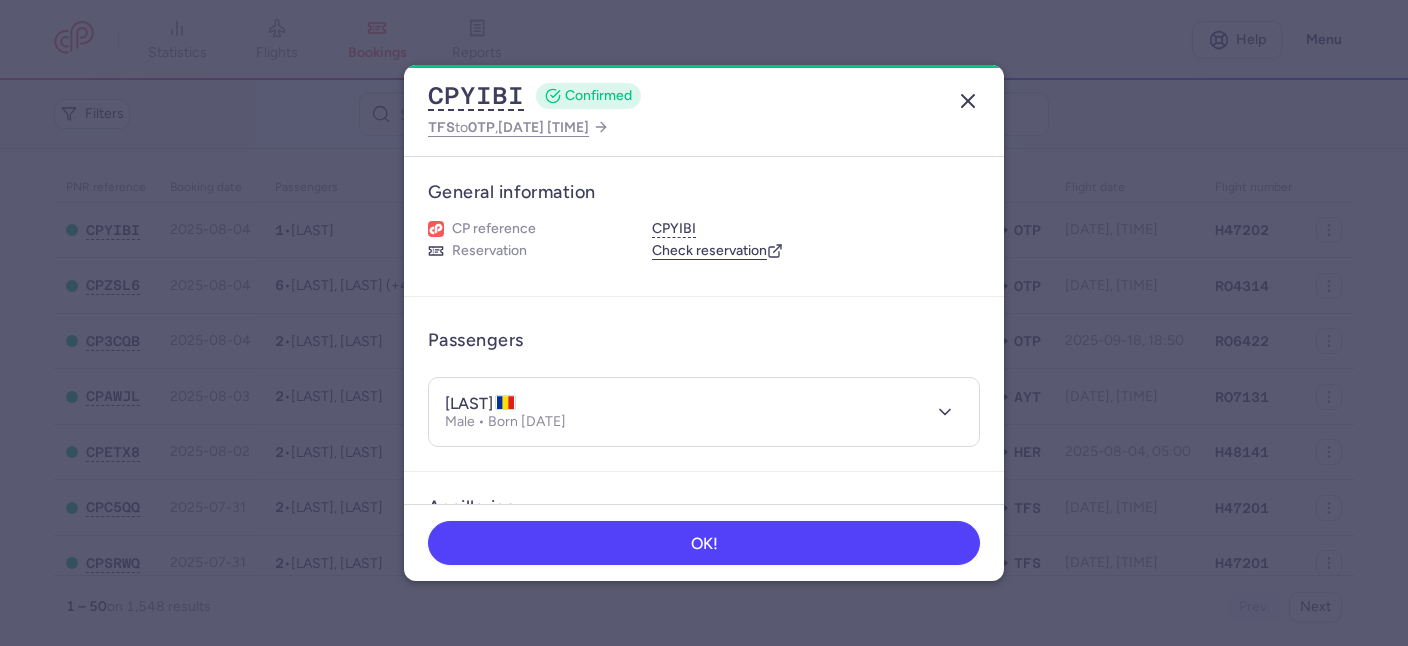 click 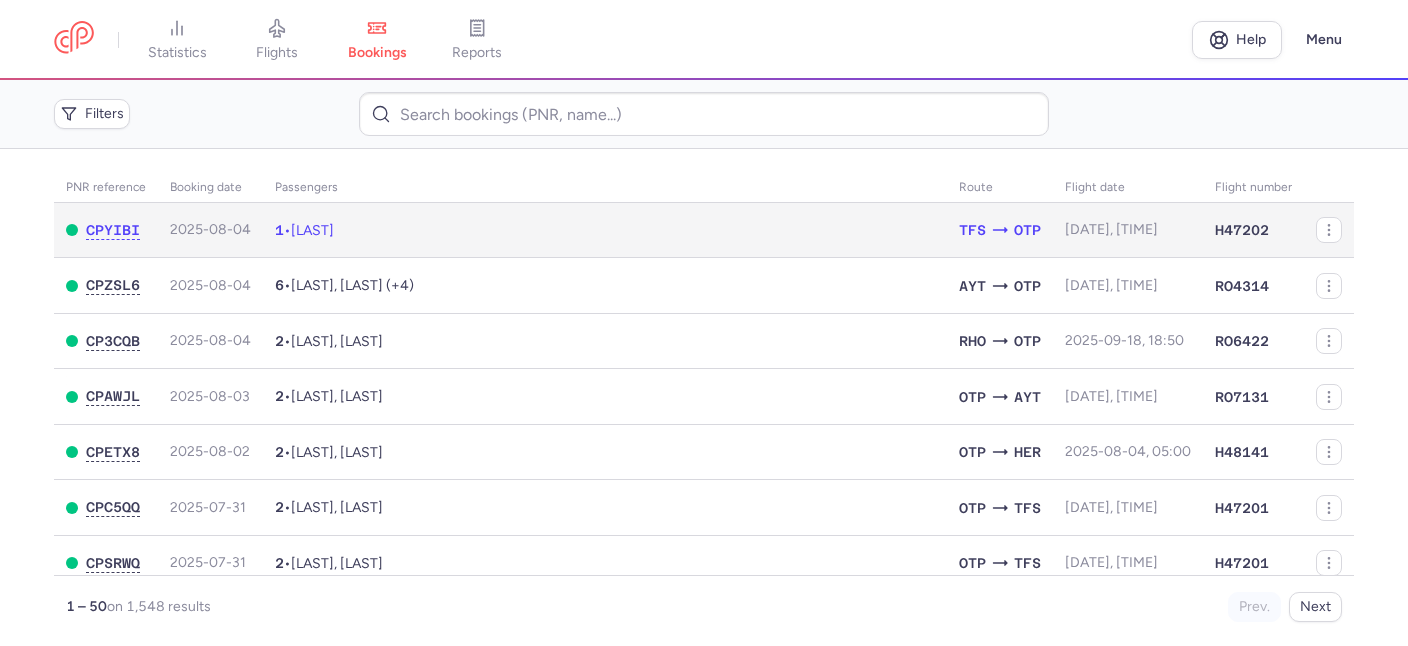click on "1 • [LAST]" 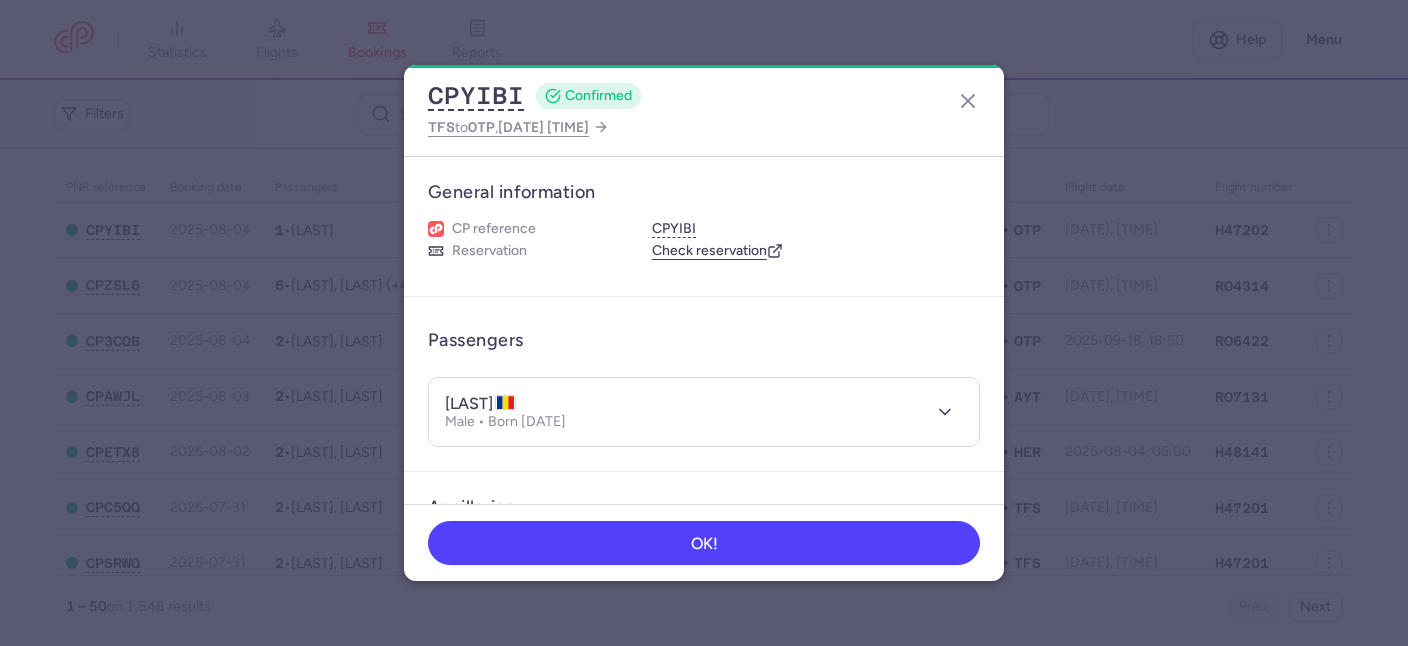 drag, startPoint x: 596, startPoint y: 401, endPoint x: 506, endPoint y: 397, distance: 90.088844 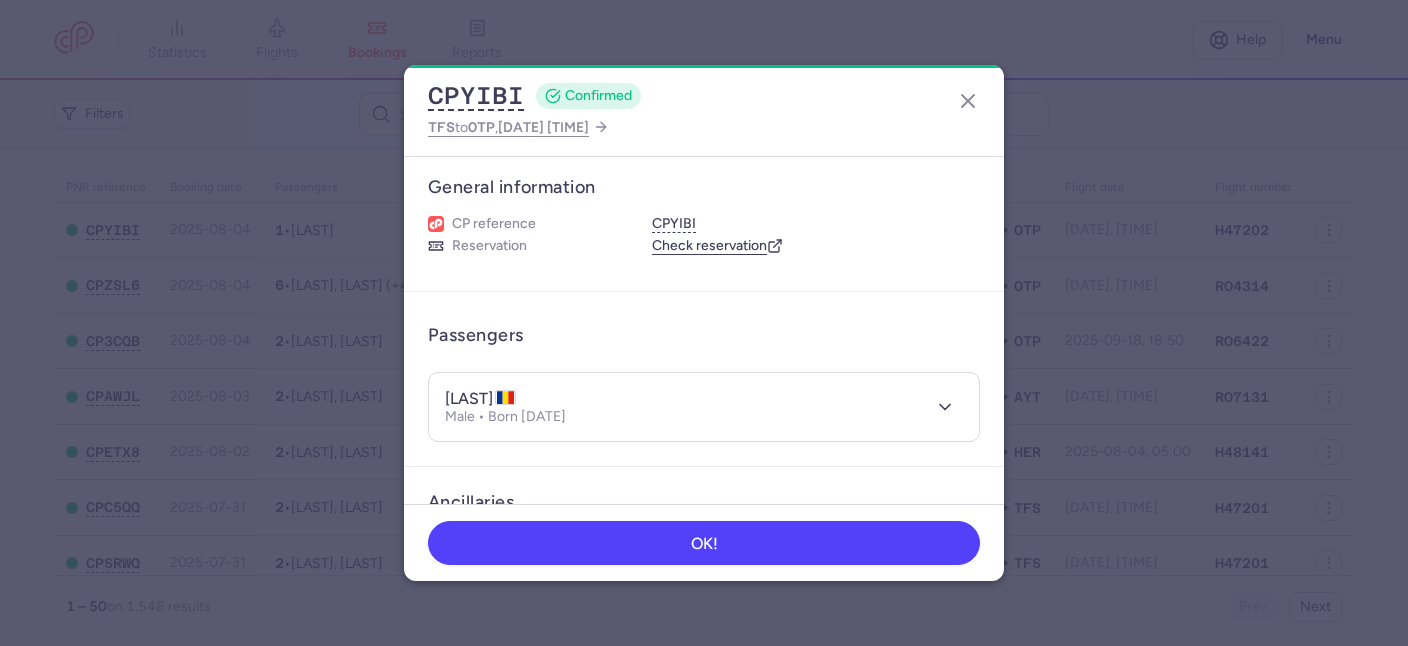 scroll, scrollTop: 0, scrollLeft: 0, axis: both 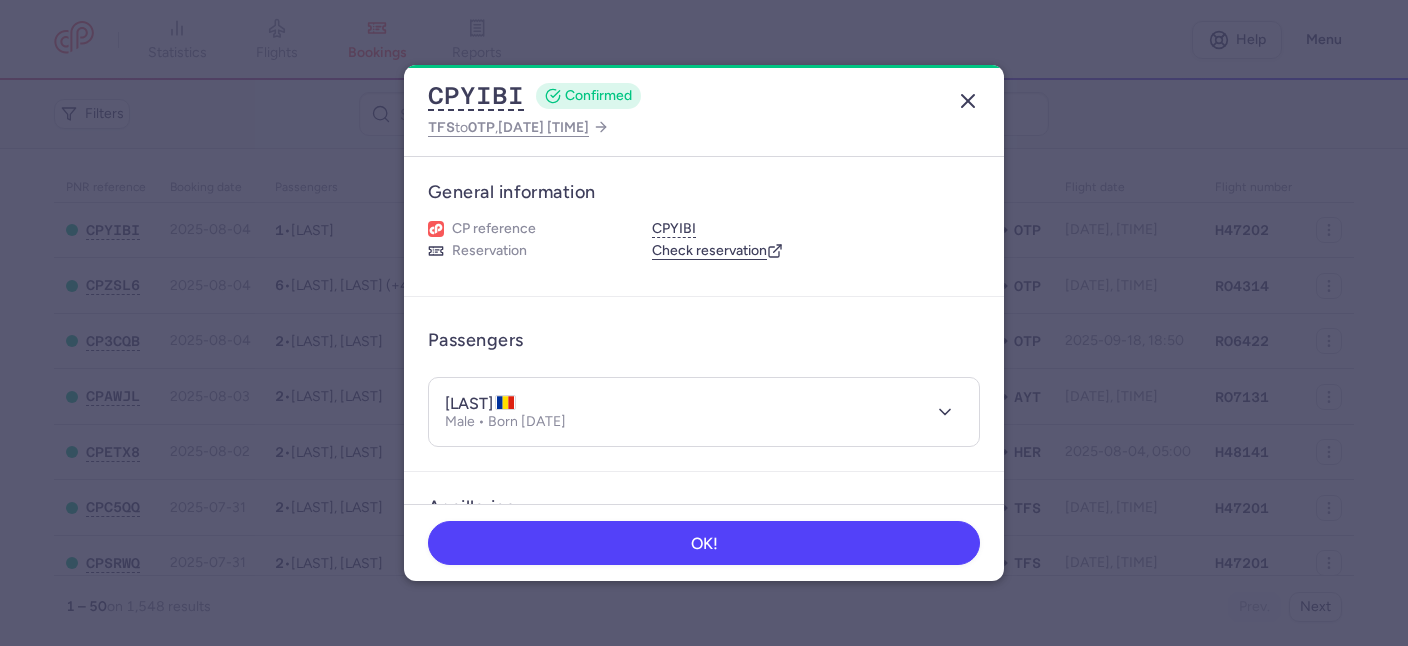 click 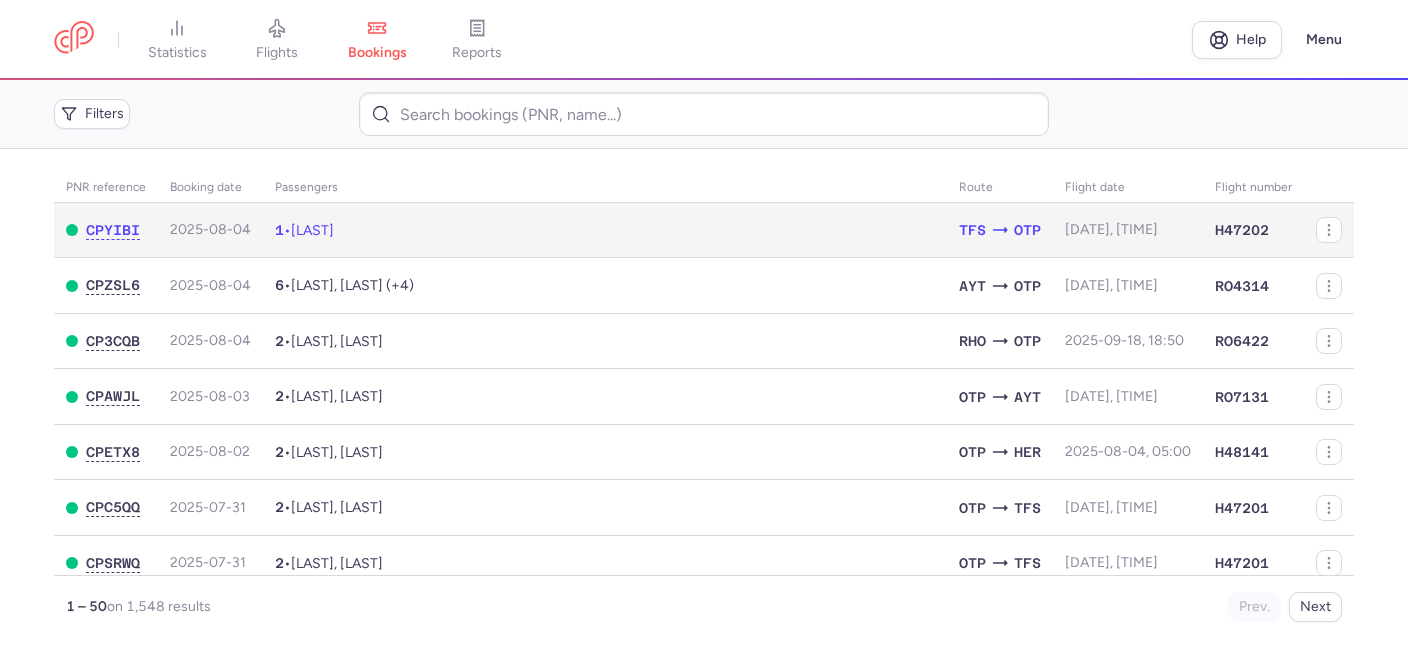 click on "[LAST]" at bounding box center [312, 230] 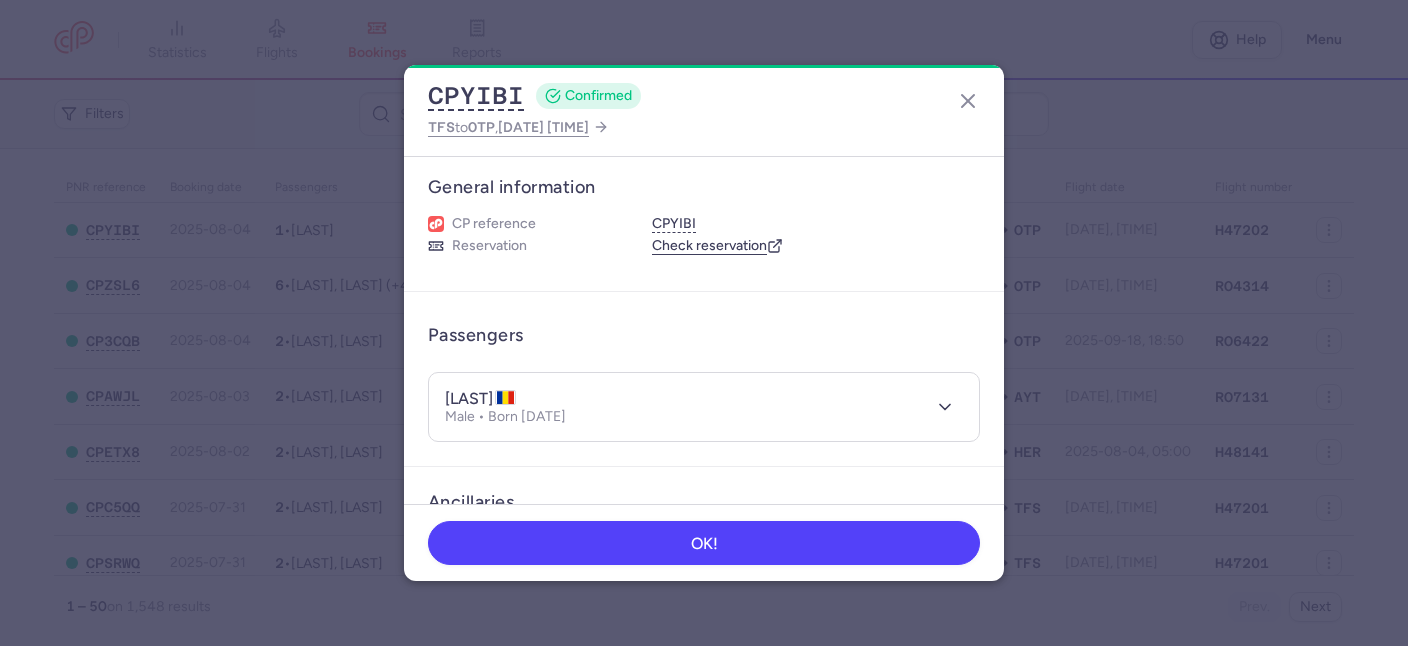 scroll, scrollTop: 0, scrollLeft: 0, axis: both 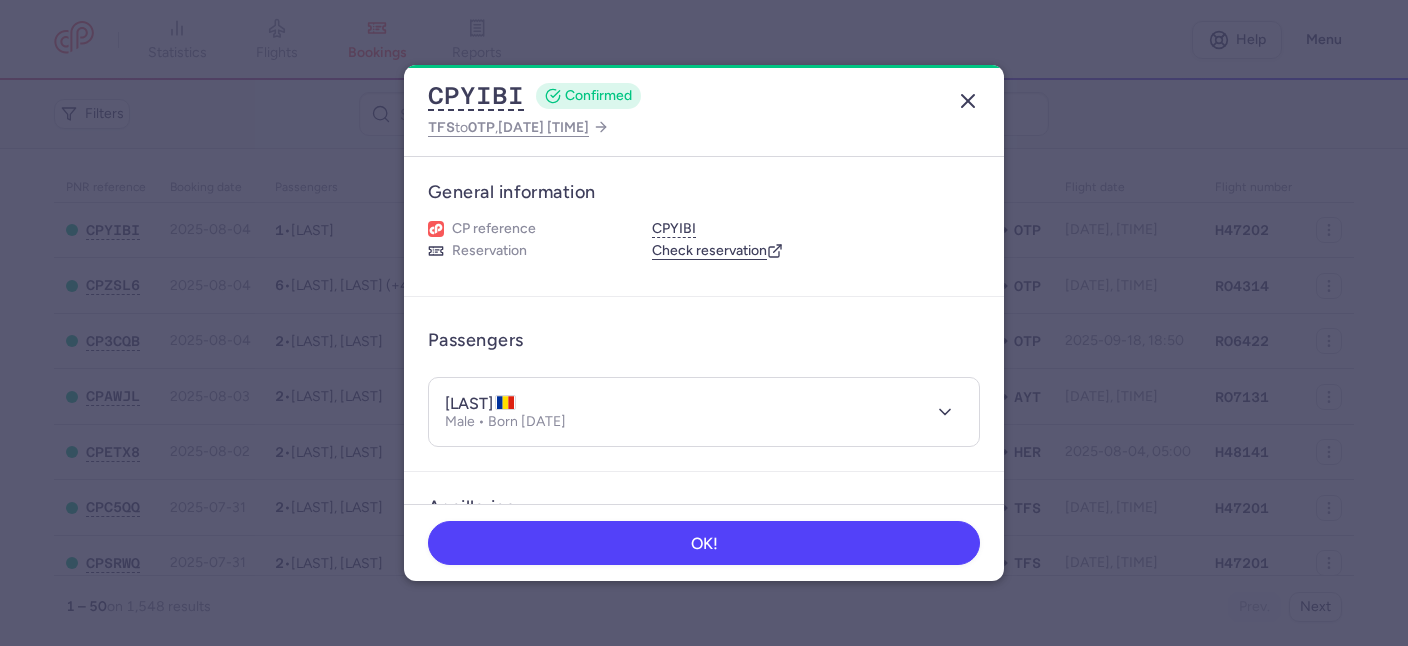 click 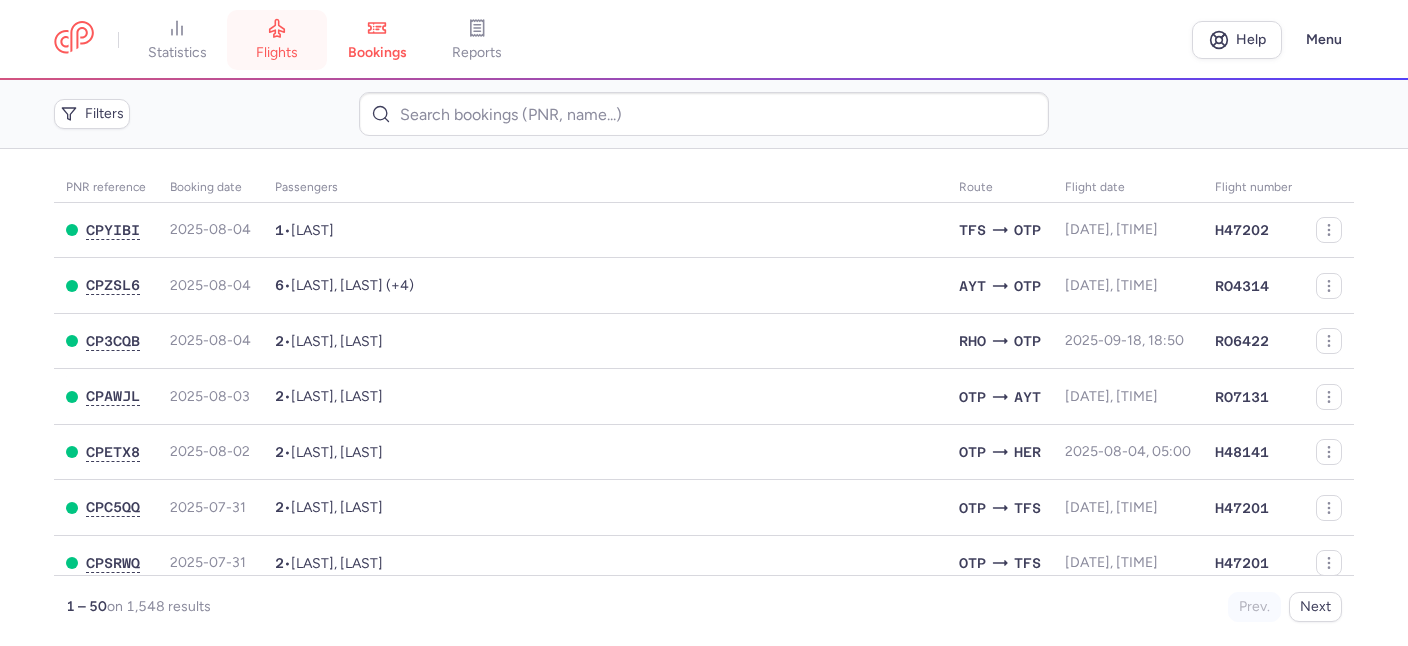 click on "flights" at bounding box center [277, 53] 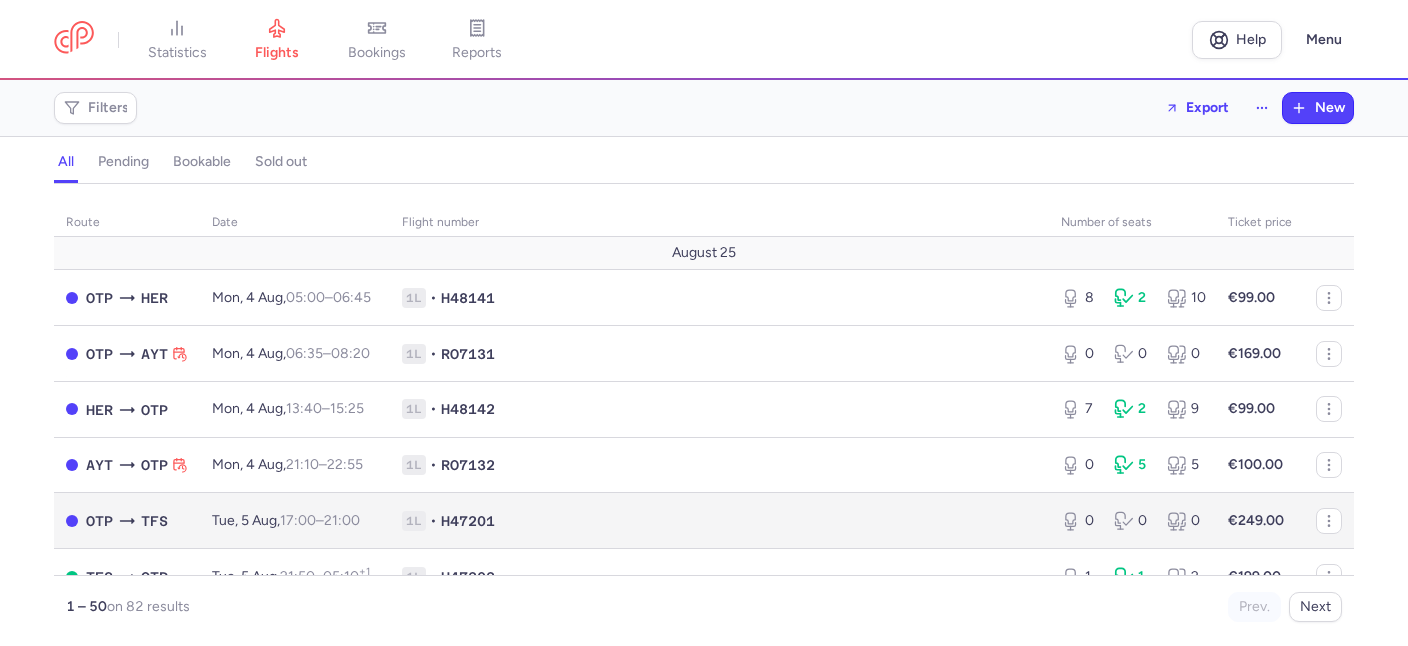 scroll, scrollTop: 114, scrollLeft: 0, axis: vertical 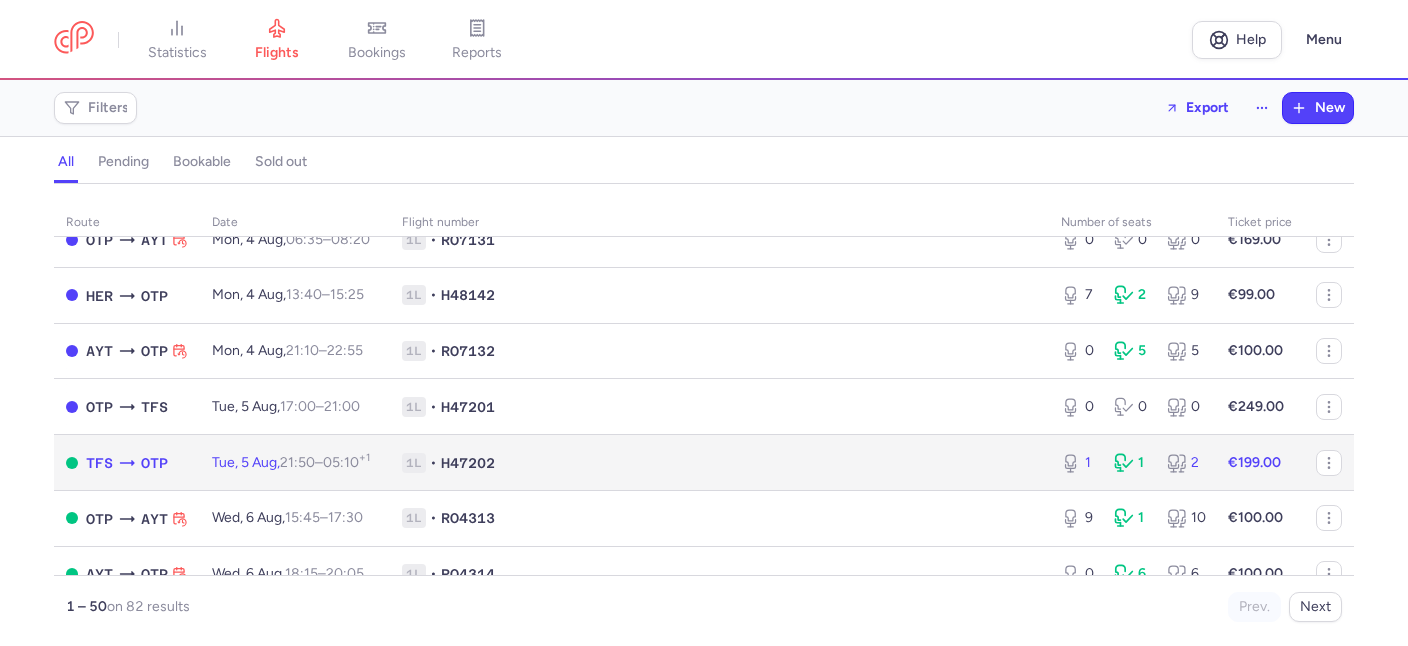 click on "21:50" at bounding box center (297, 462) 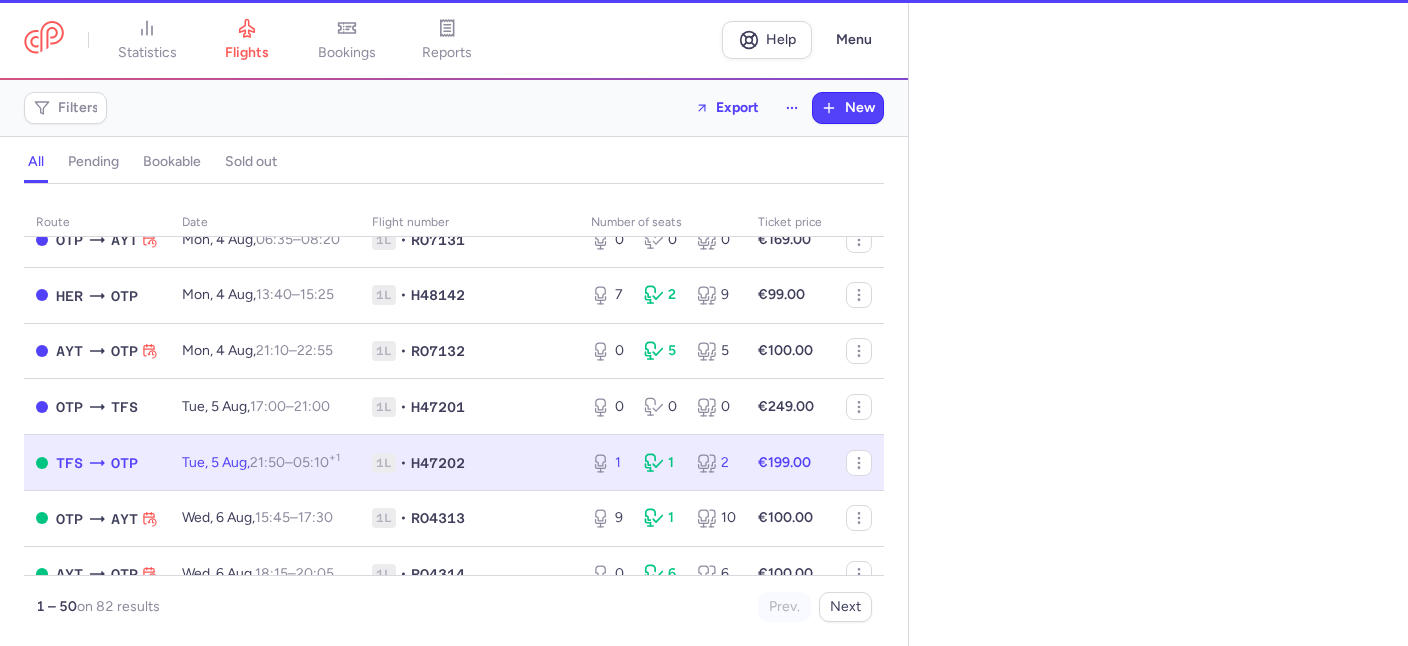 select on "hours" 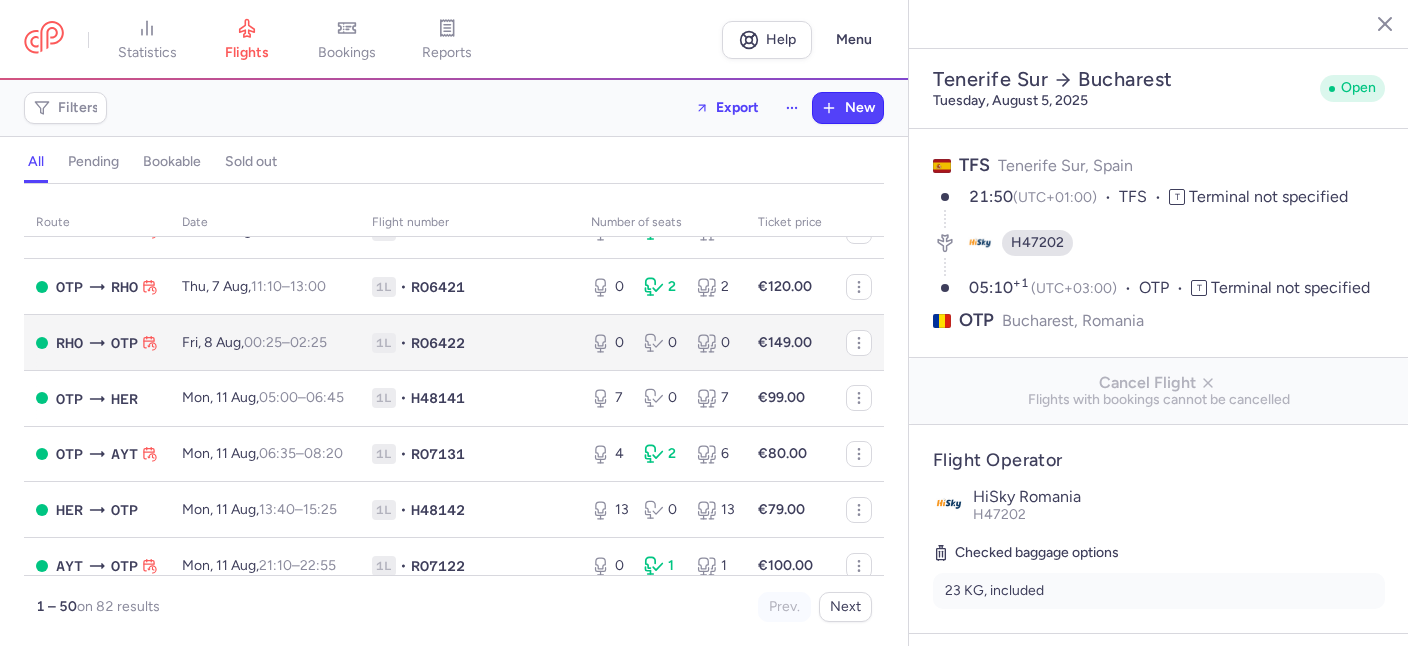 scroll, scrollTop: 572, scrollLeft: 0, axis: vertical 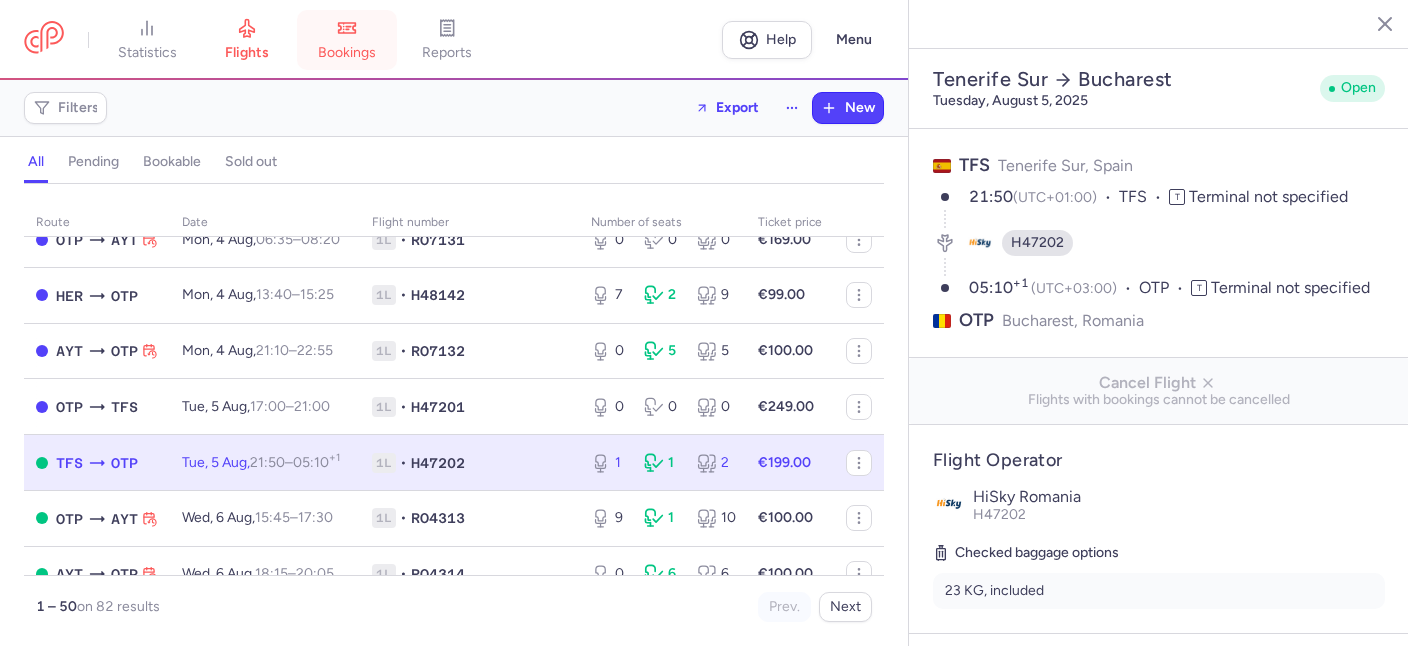 click on "bookings" at bounding box center (347, 40) 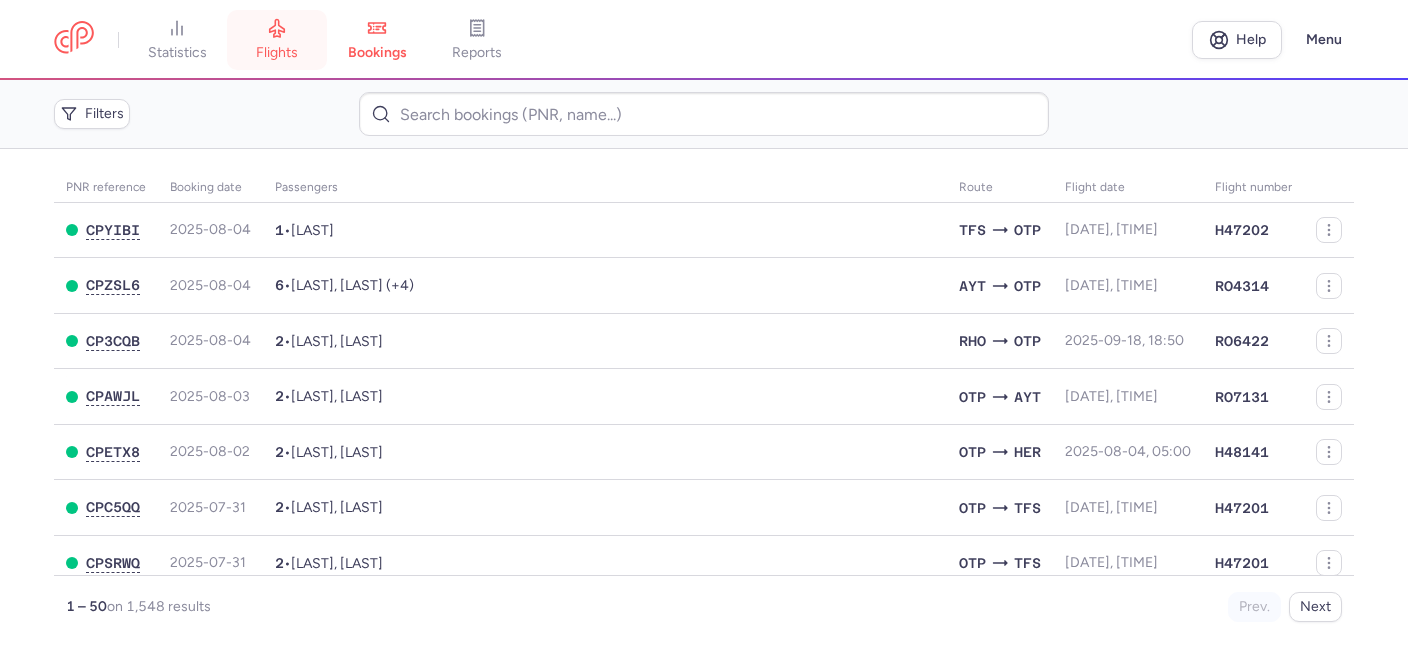 click on "flights" at bounding box center (277, 53) 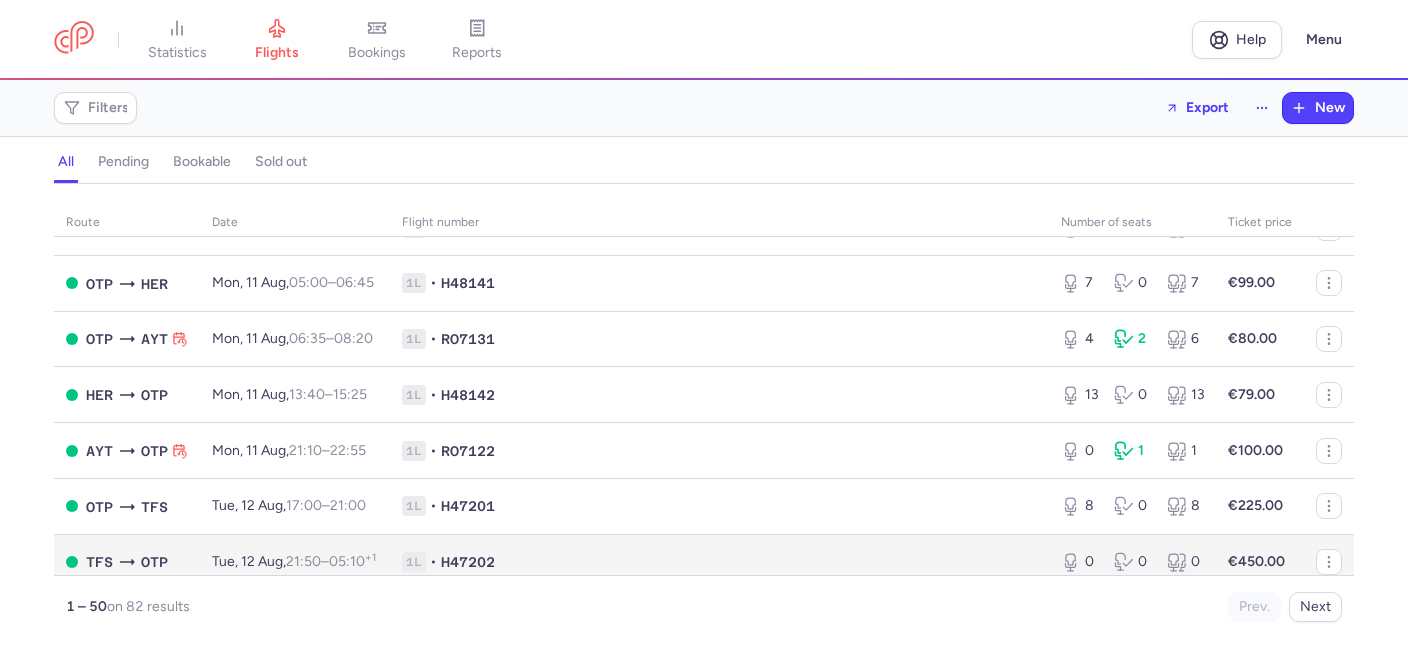scroll, scrollTop: 800, scrollLeft: 0, axis: vertical 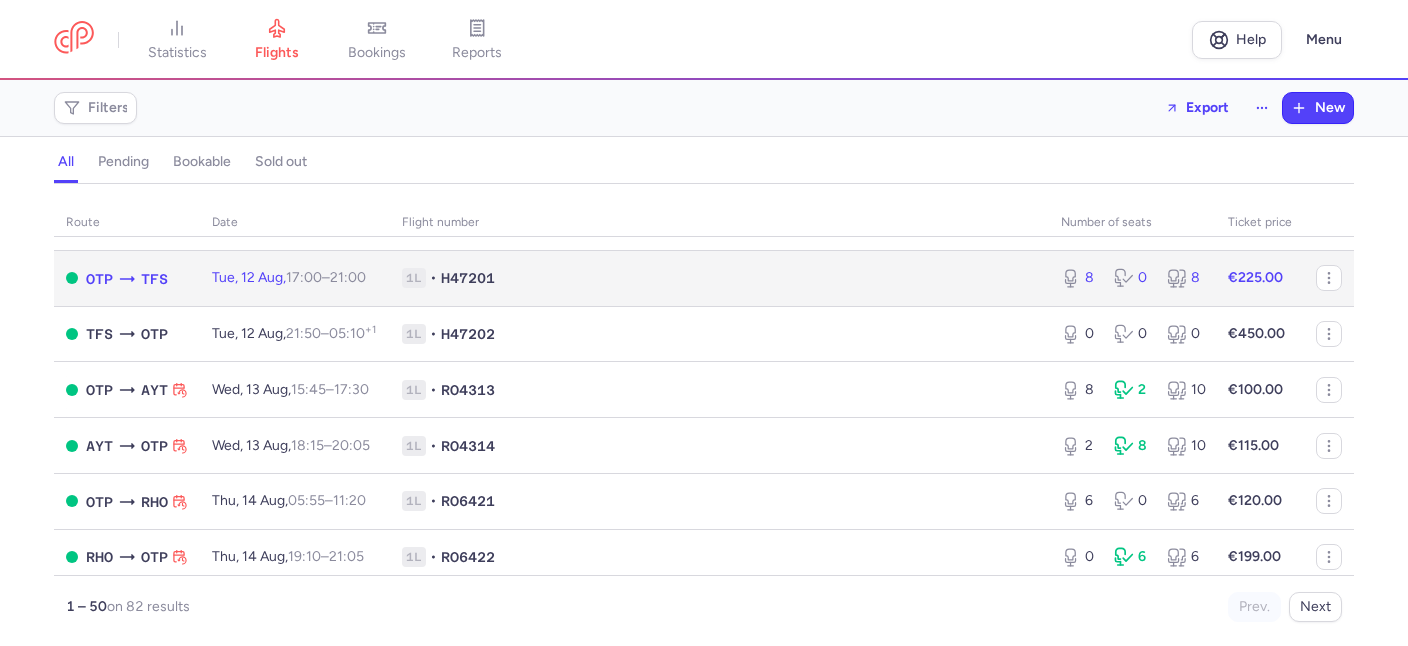 click on "[DAY], [DATE], [TIME] – [TIME] +0" 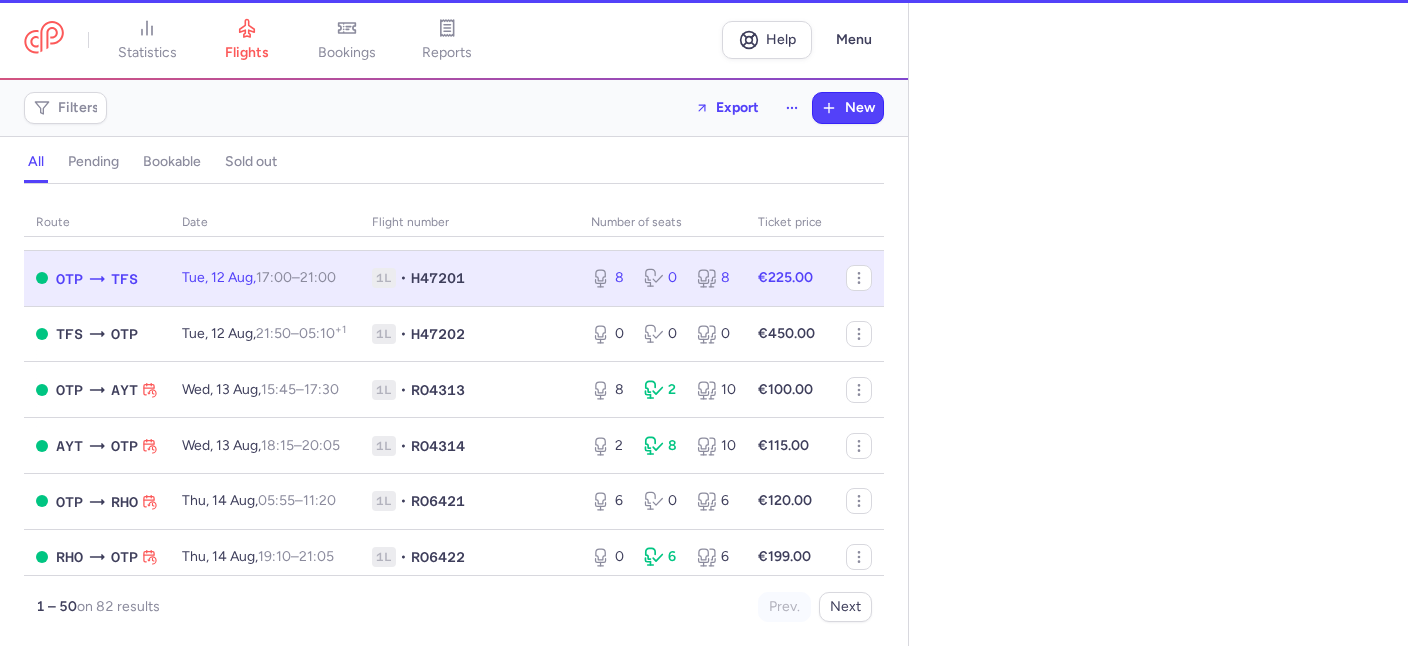 select on "days" 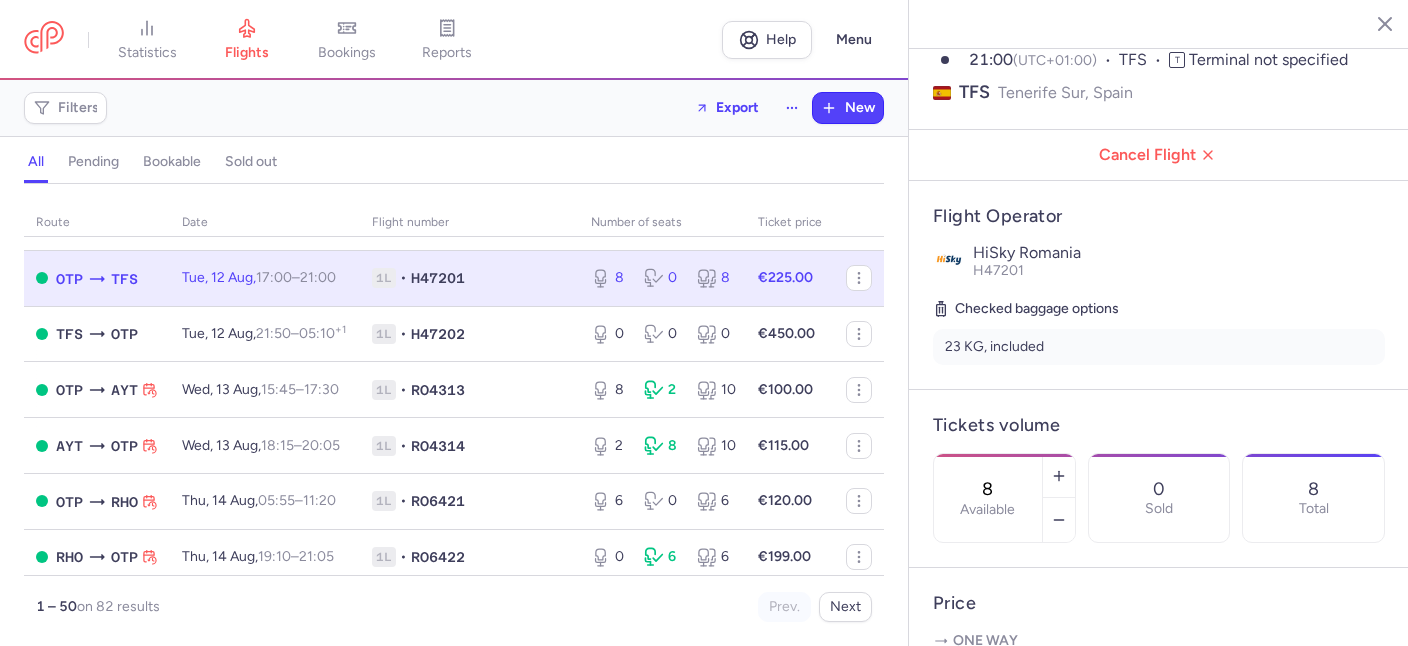 scroll, scrollTop: 343, scrollLeft: 0, axis: vertical 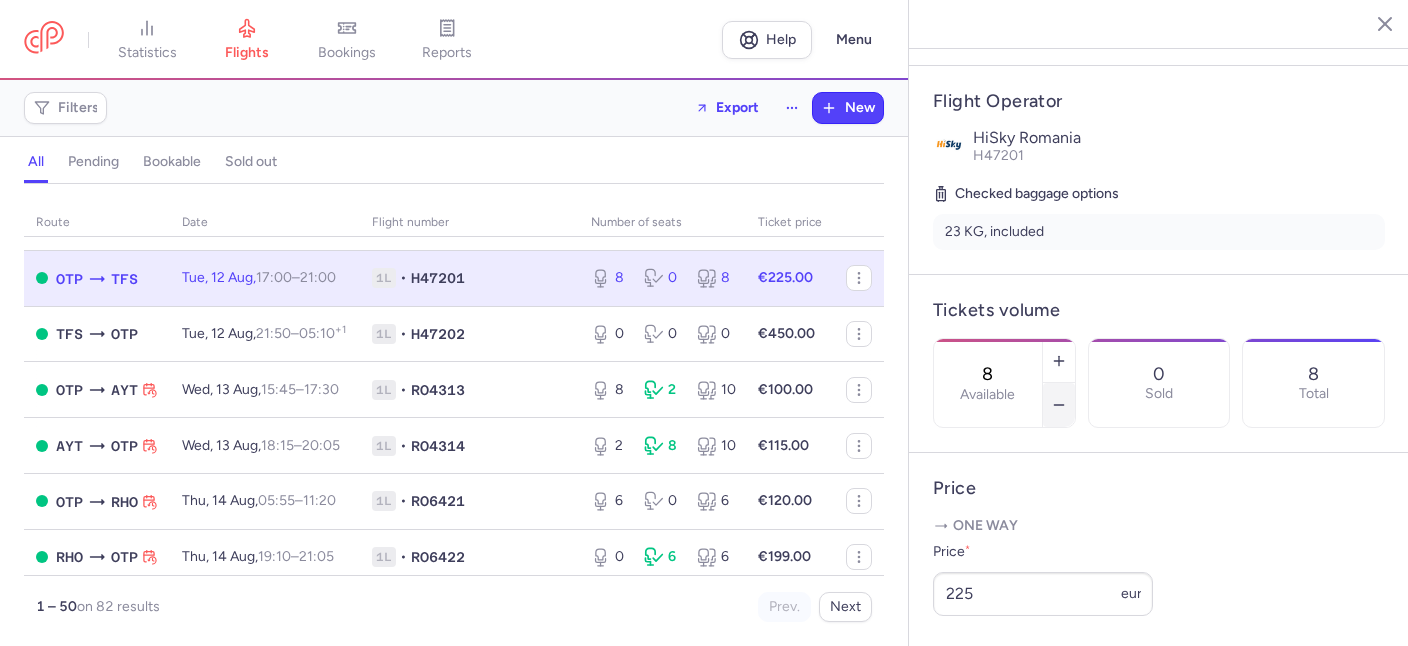 click 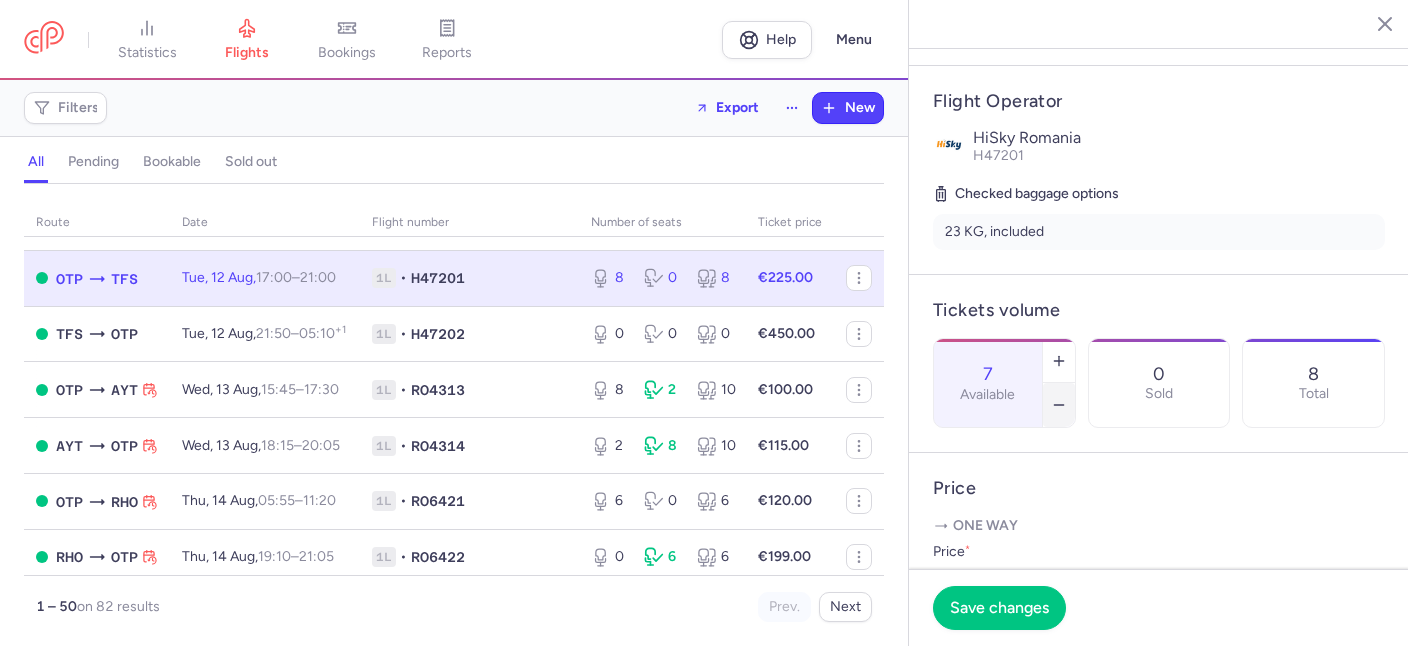 click 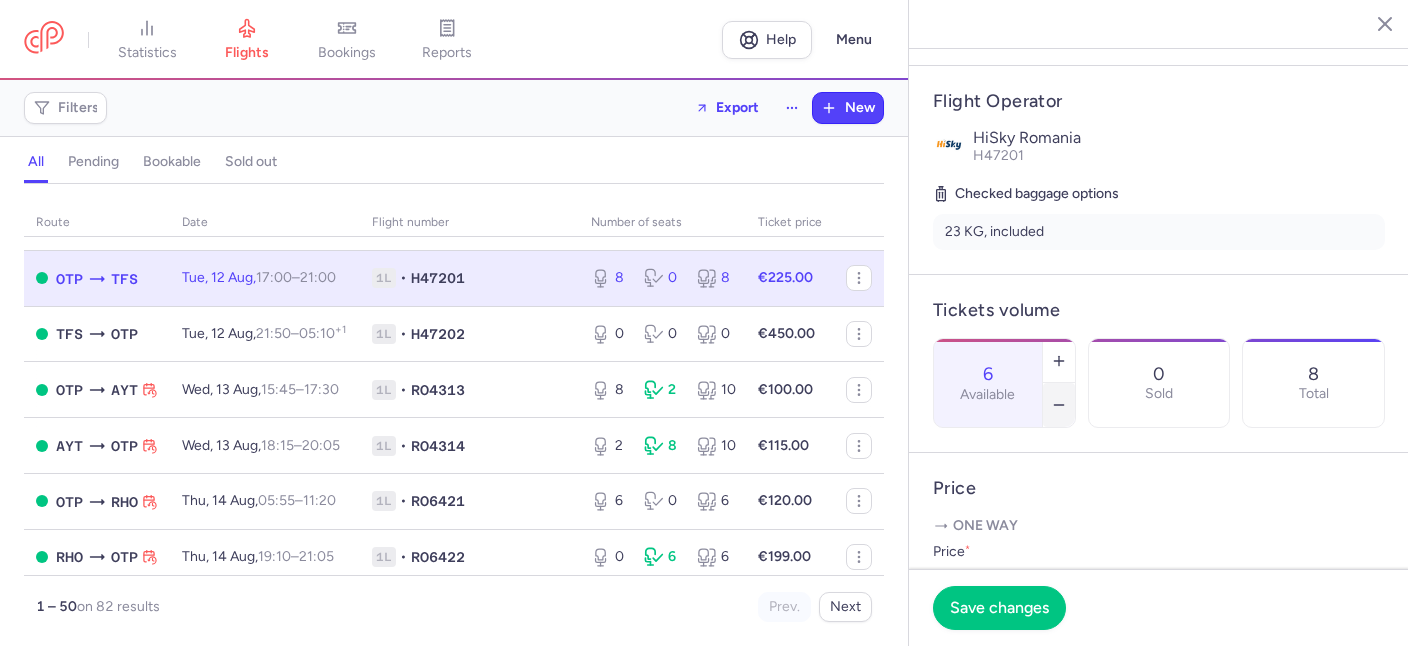 click 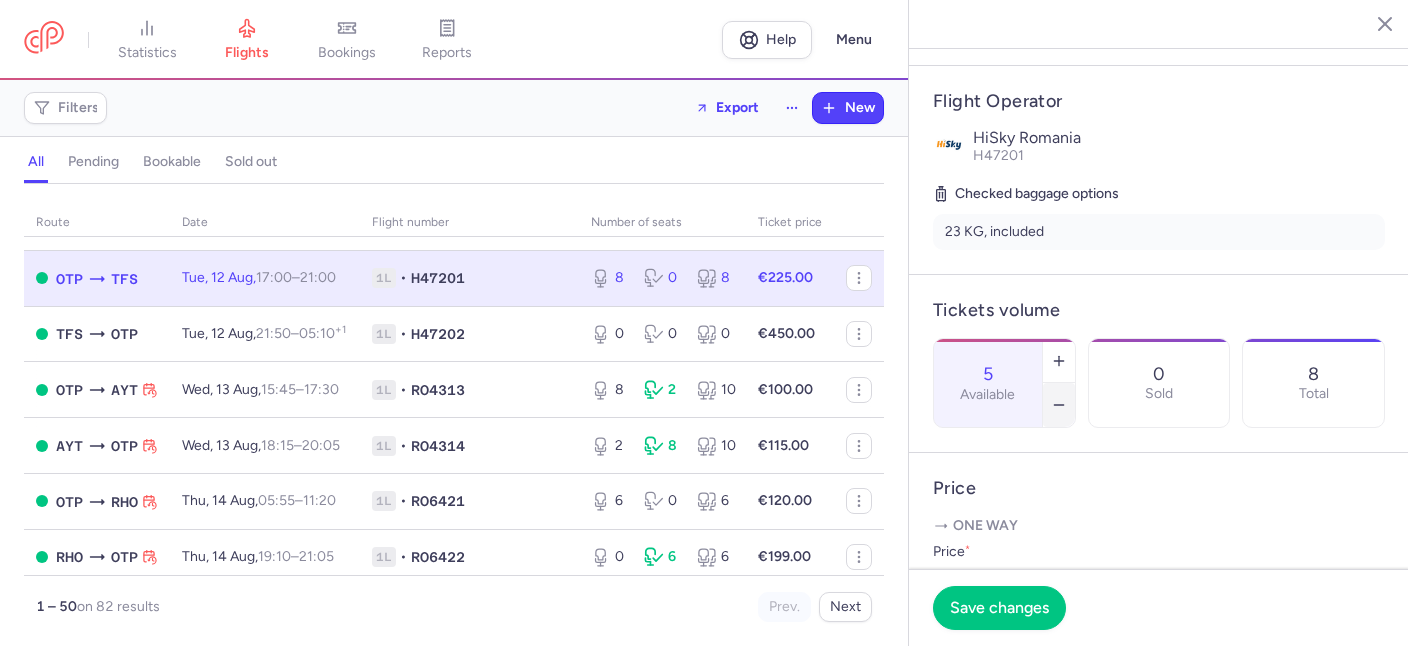 click 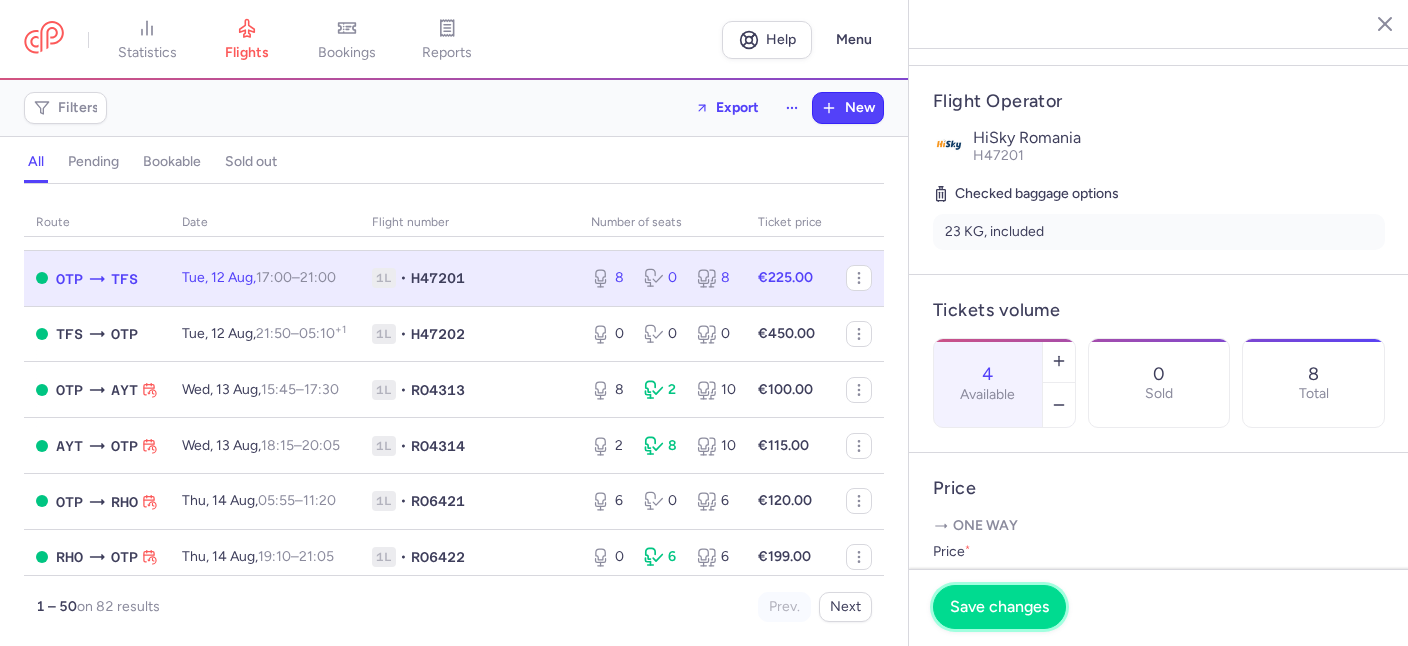 click on "Save changes" at bounding box center (999, 607) 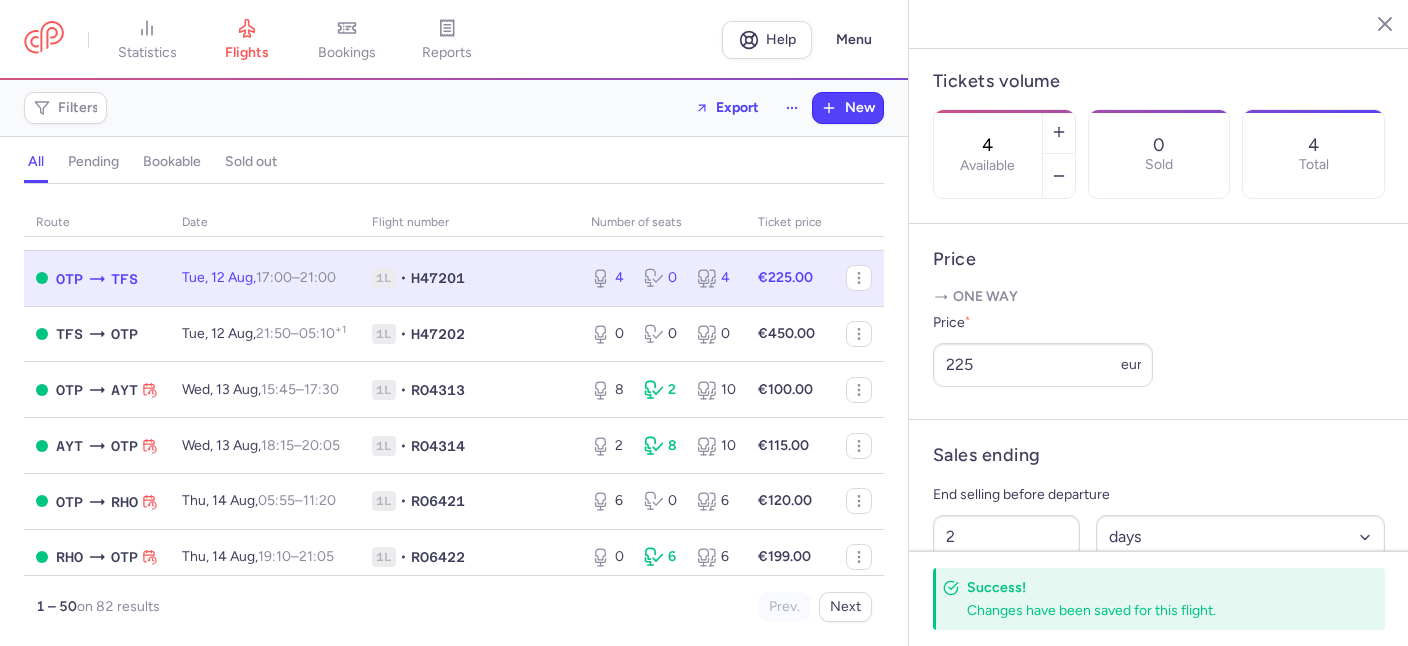 scroll, scrollTop: 686, scrollLeft: 0, axis: vertical 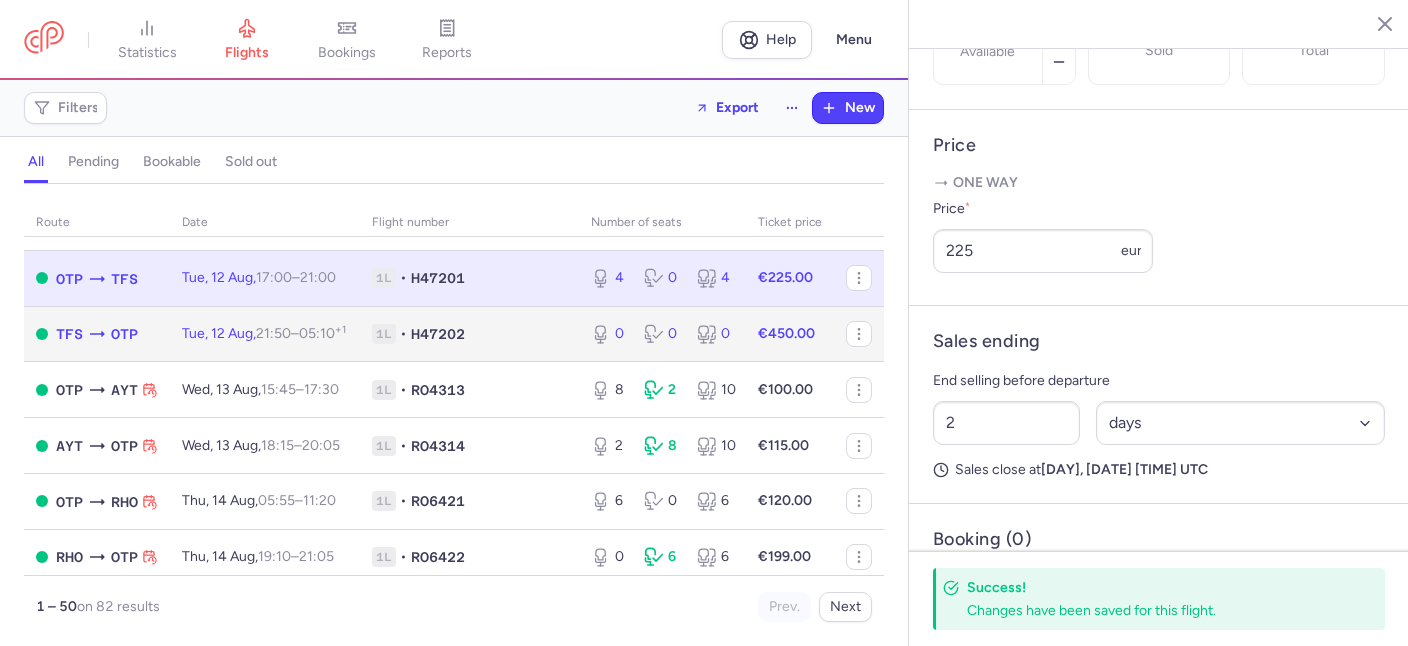 click on "[DAY], [DATE], [TIME] – [TIME] +1" 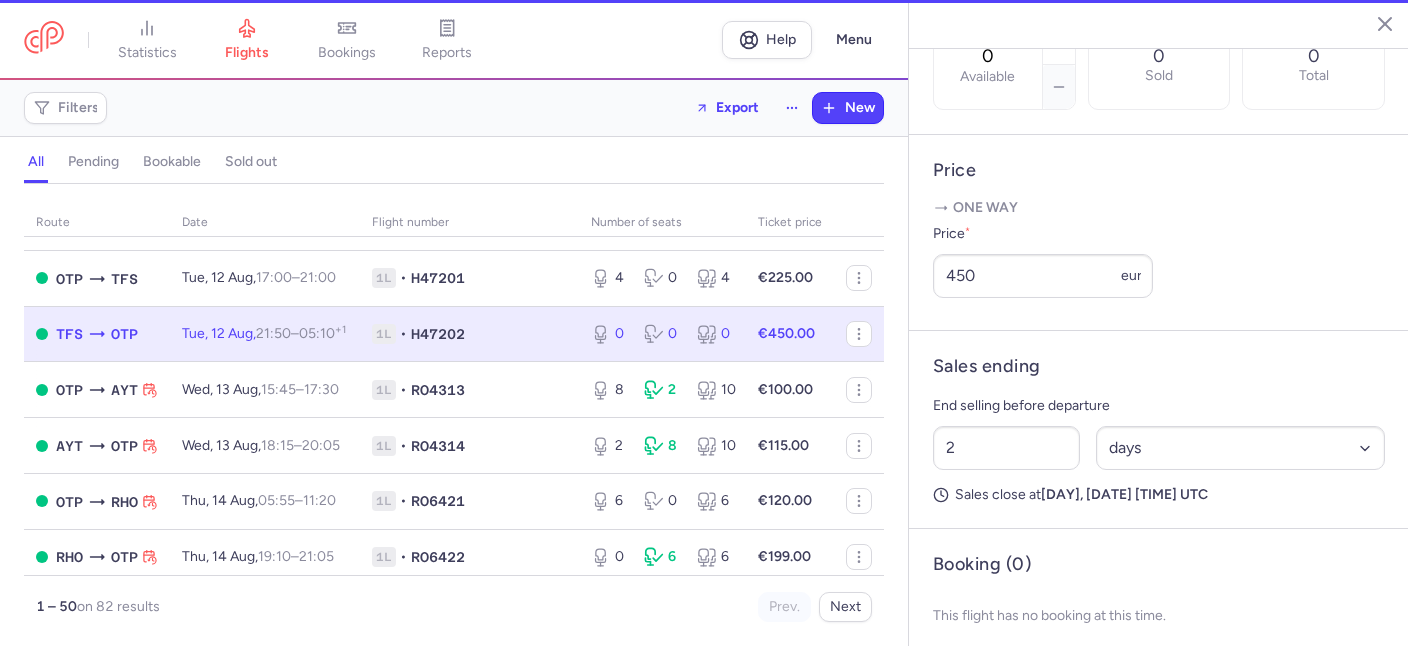 scroll, scrollTop: 629, scrollLeft: 0, axis: vertical 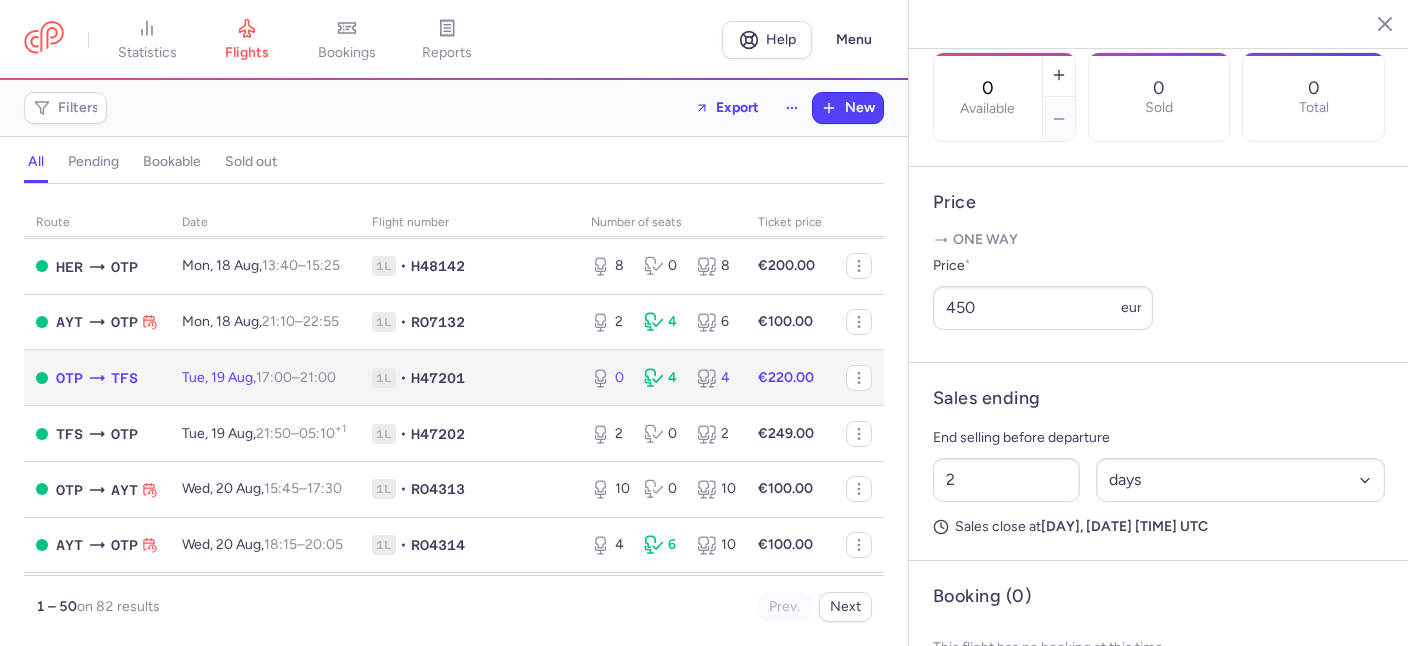 click on "[DAY], [DATE], [TIME] – [TIME] +0" 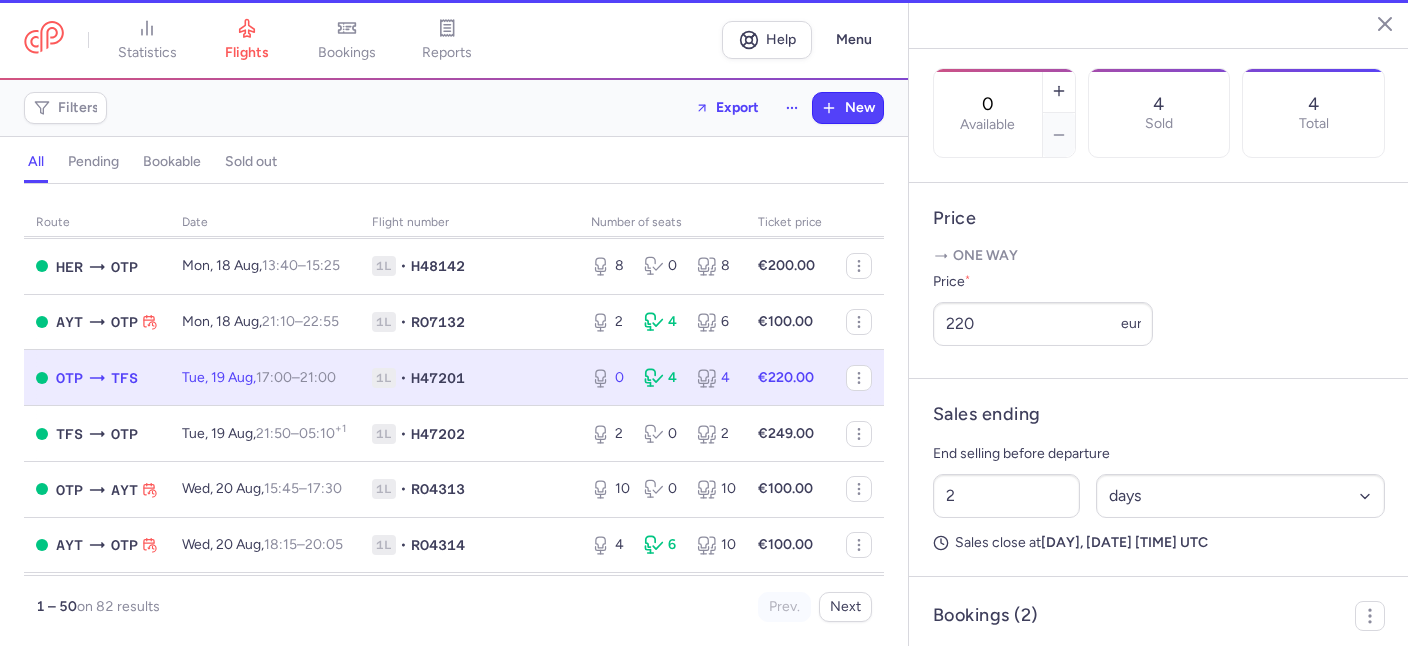 scroll, scrollTop: 645, scrollLeft: 0, axis: vertical 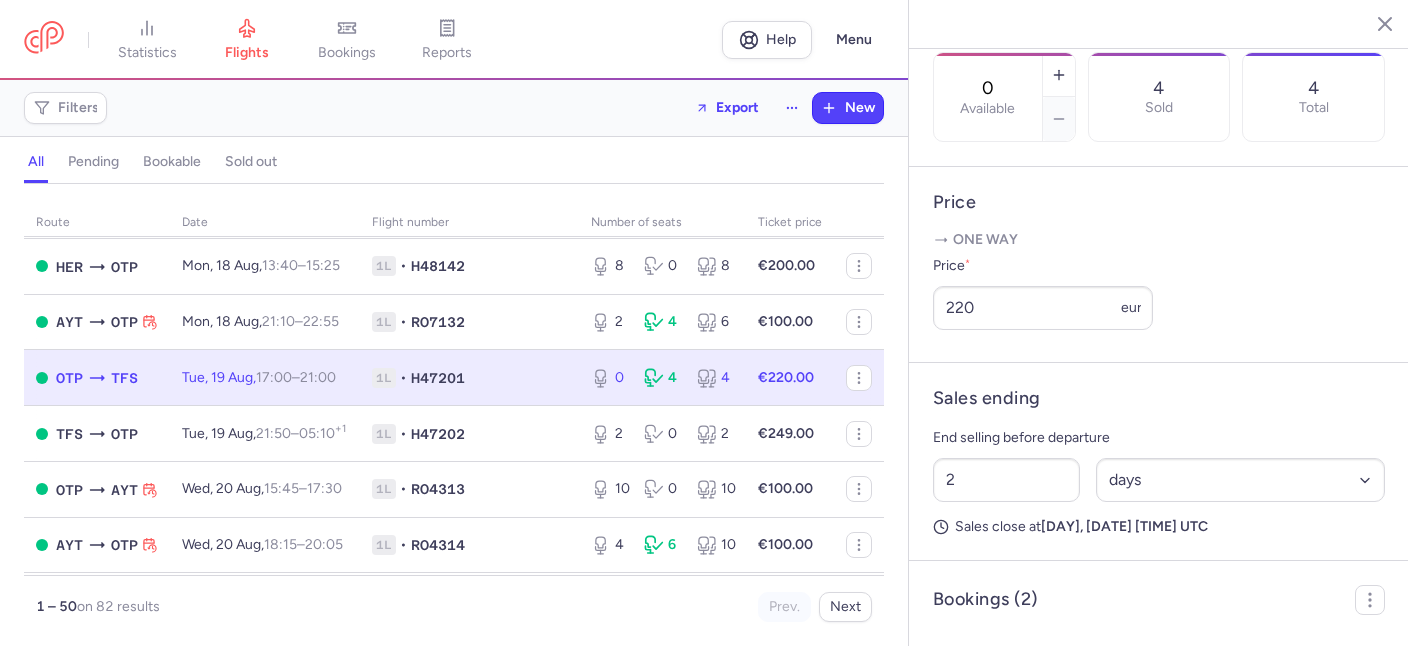 click on "1L • H47201" 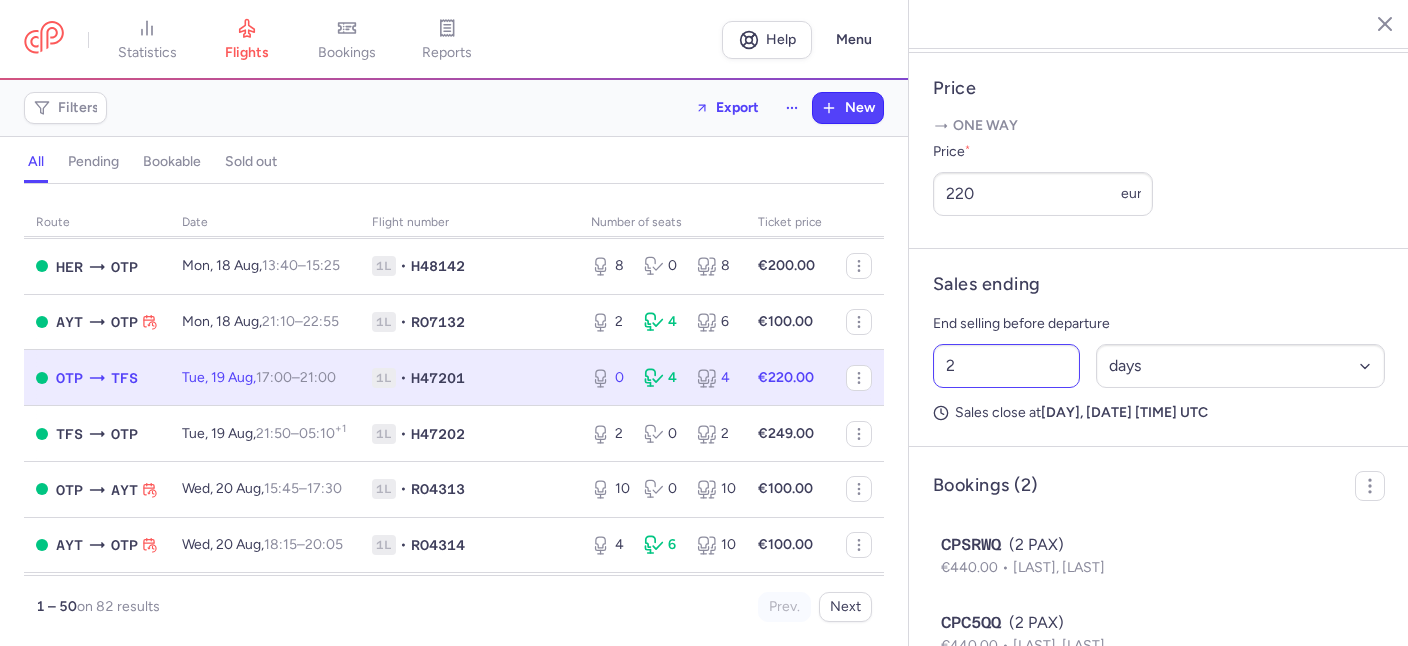 scroll, scrollTop: 416, scrollLeft: 0, axis: vertical 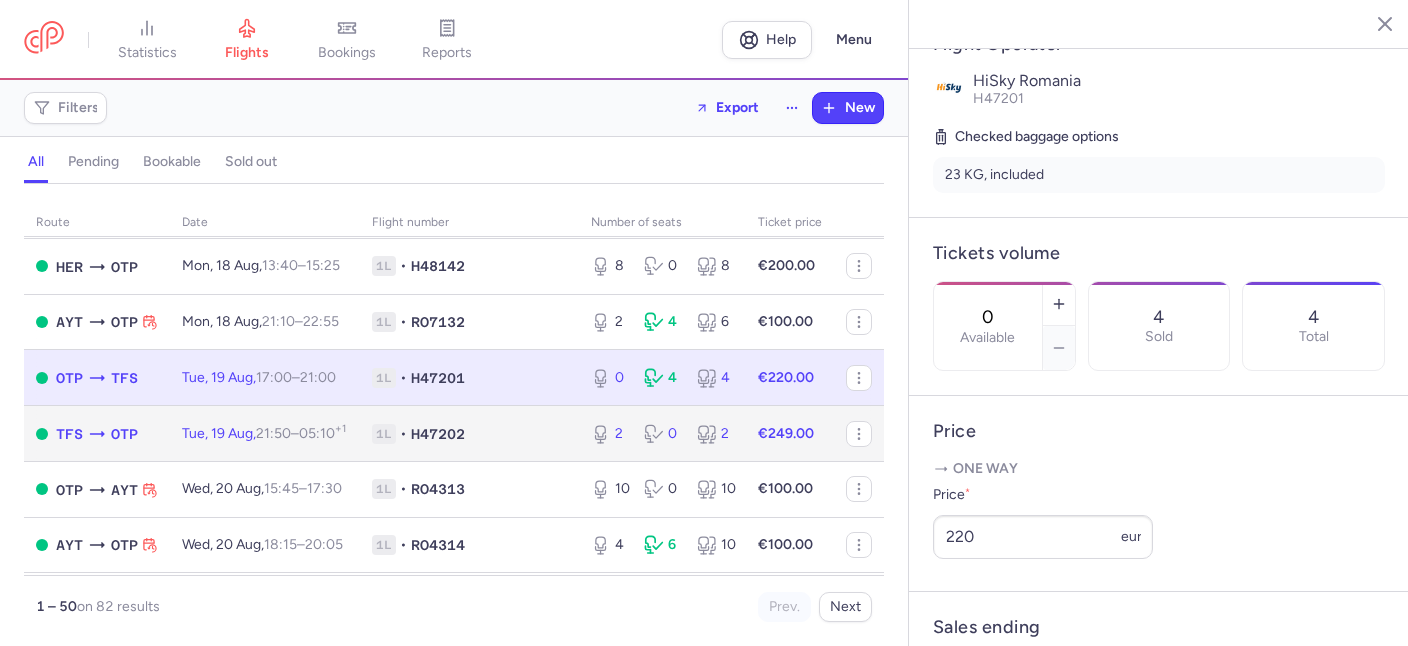click on "[DAY], [DATE], [TIME] – [TIME] +1" 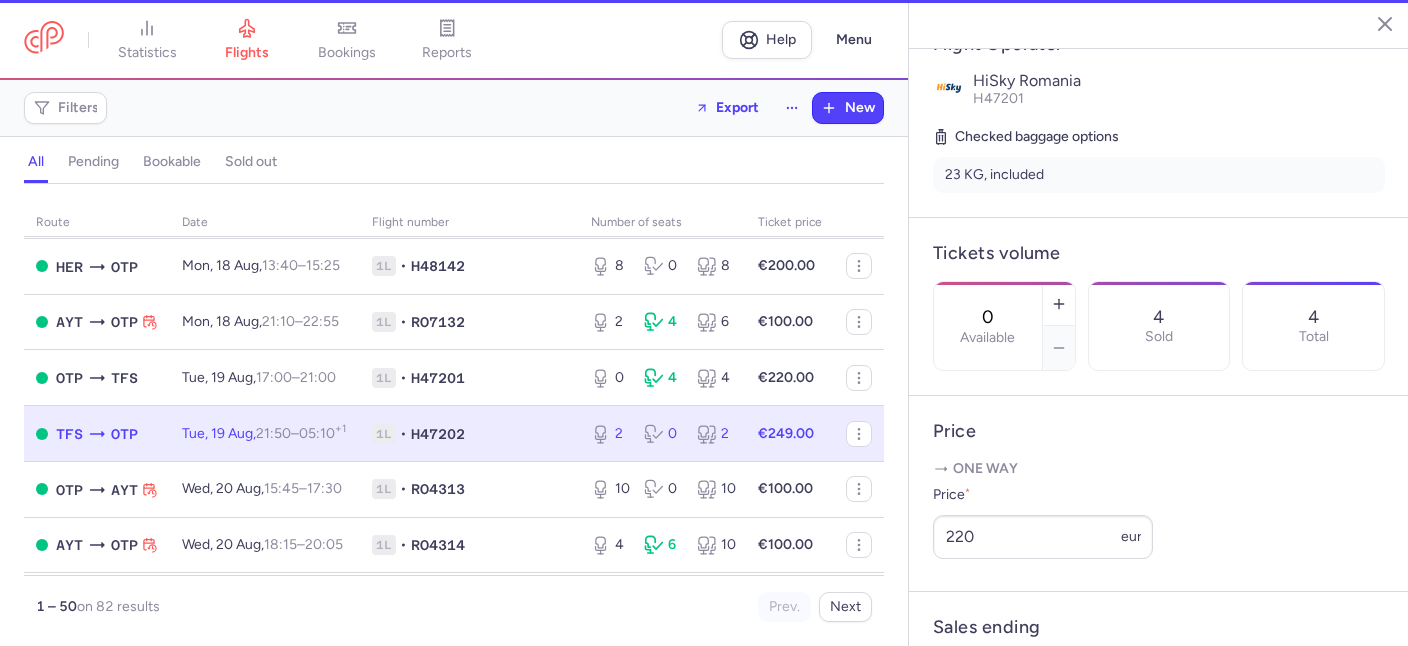 type on "2" 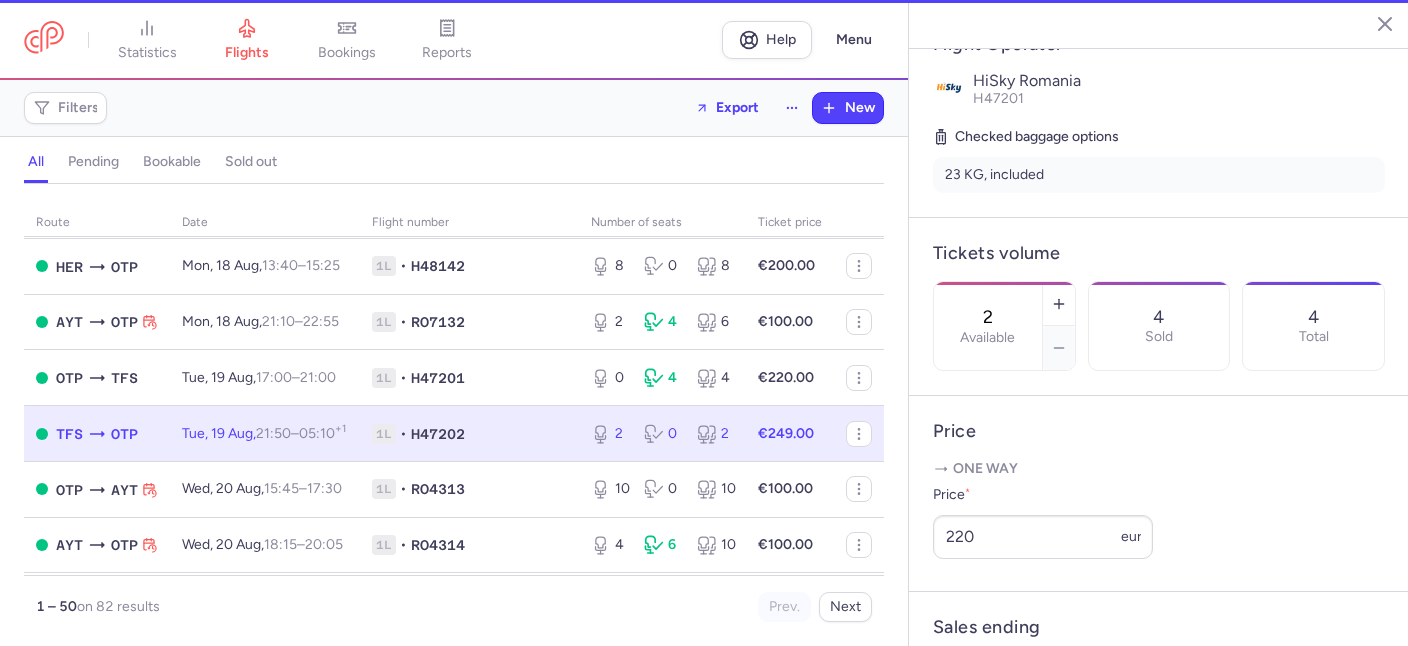 scroll, scrollTop: 400, scrollLeft: 0, axis: vertical 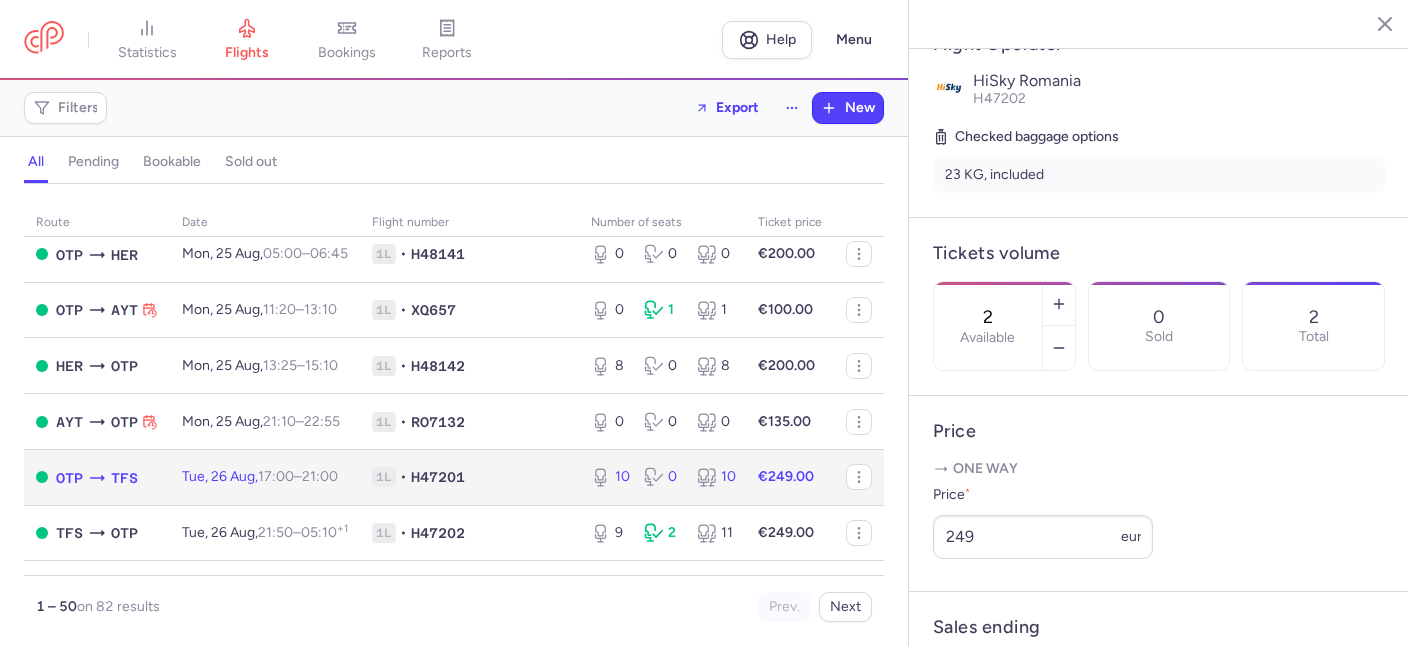 click on "[DAY], [DATE], [TIME] – [TIME] +0" 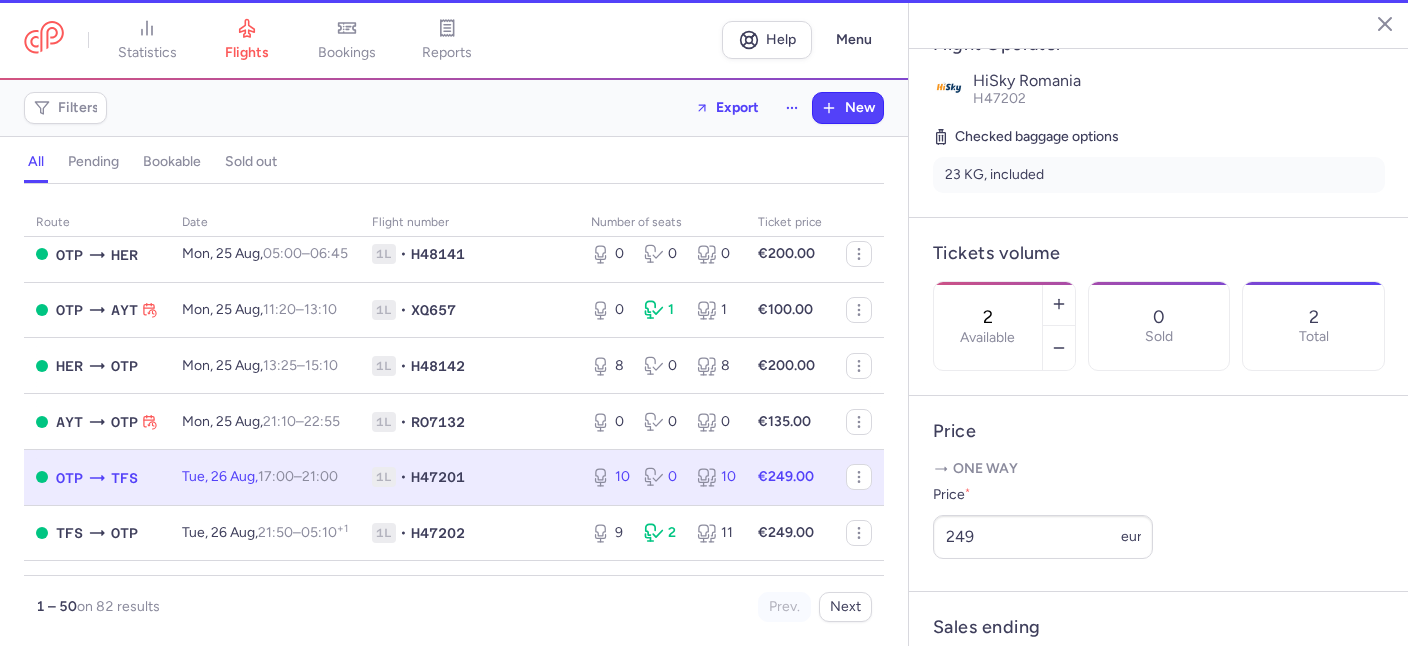 type on "10" 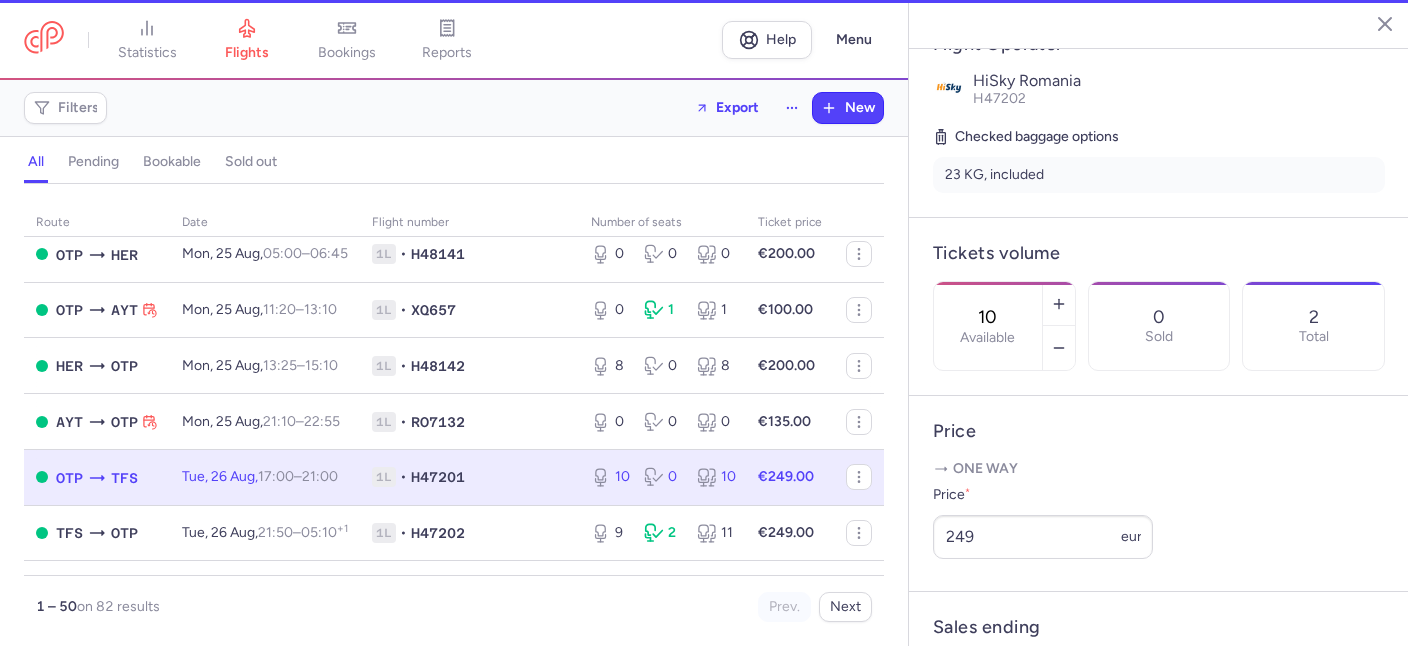 select on "days" 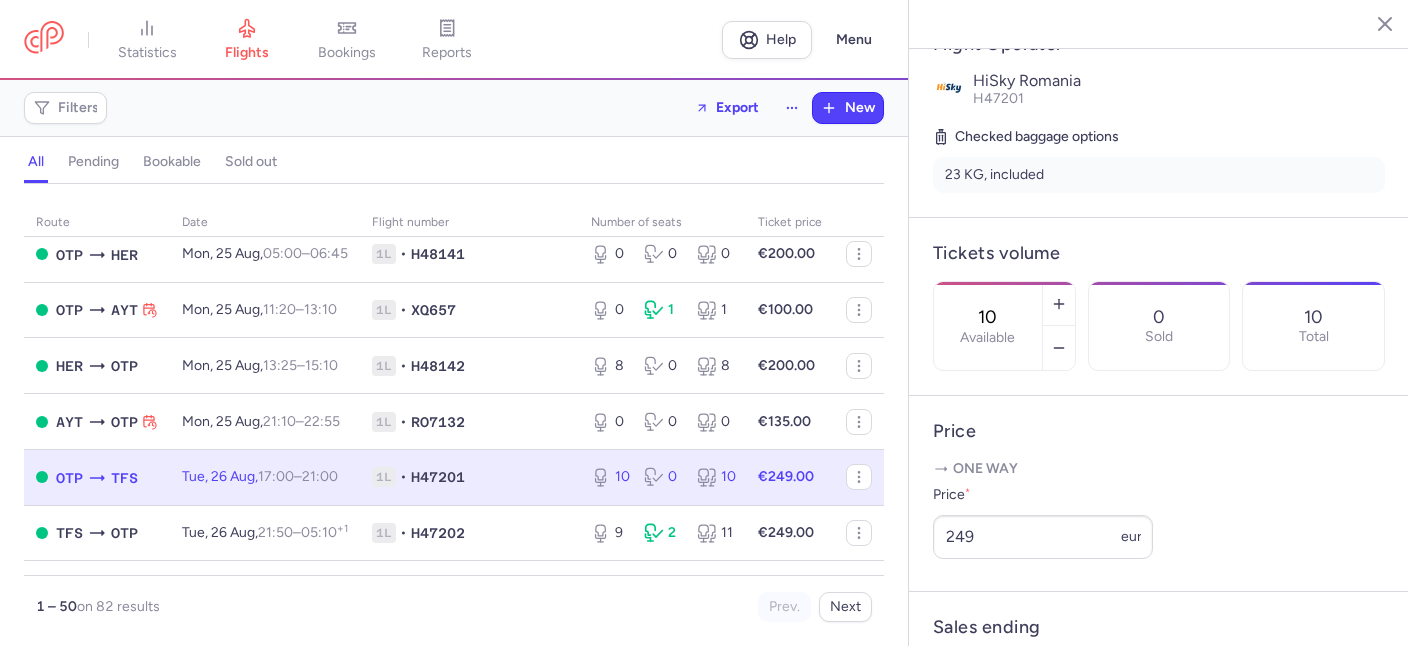 scroll, scrollTop: 1258, scrollLeft: 0, axis: vertical 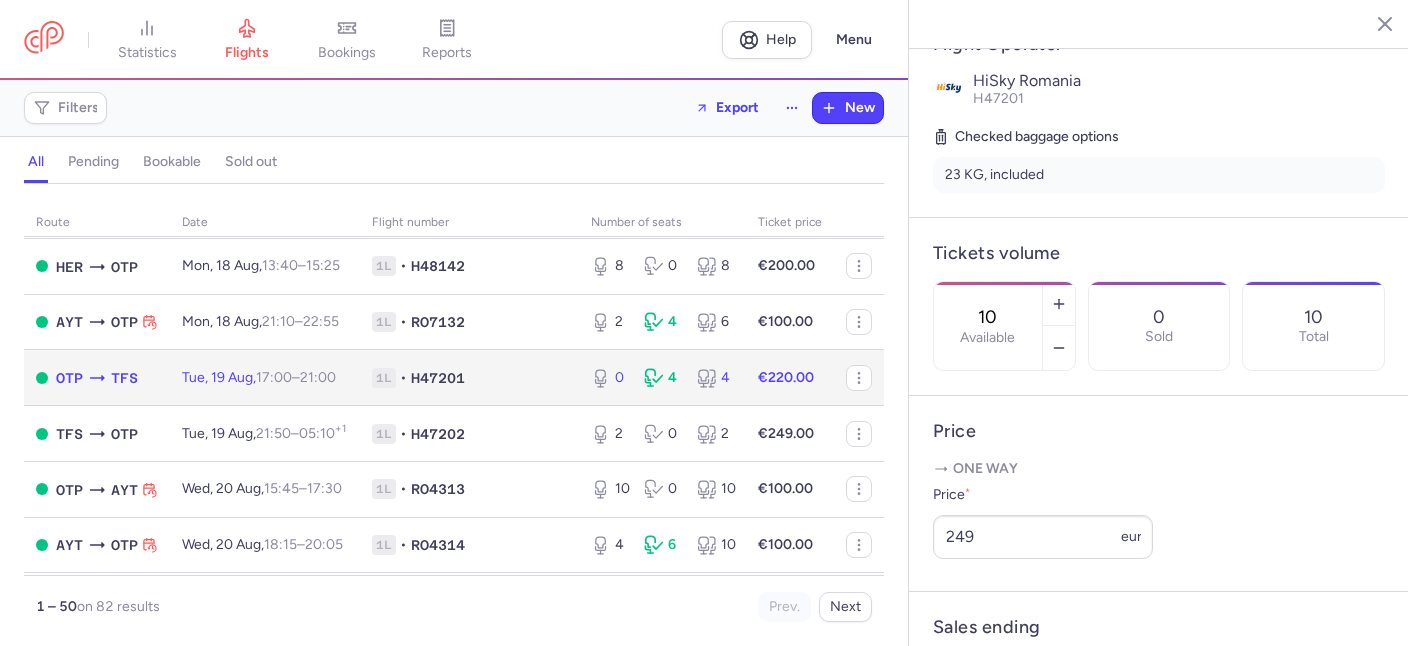 click on "[DAY], [DATE], [TIME] – [TIME] +0" 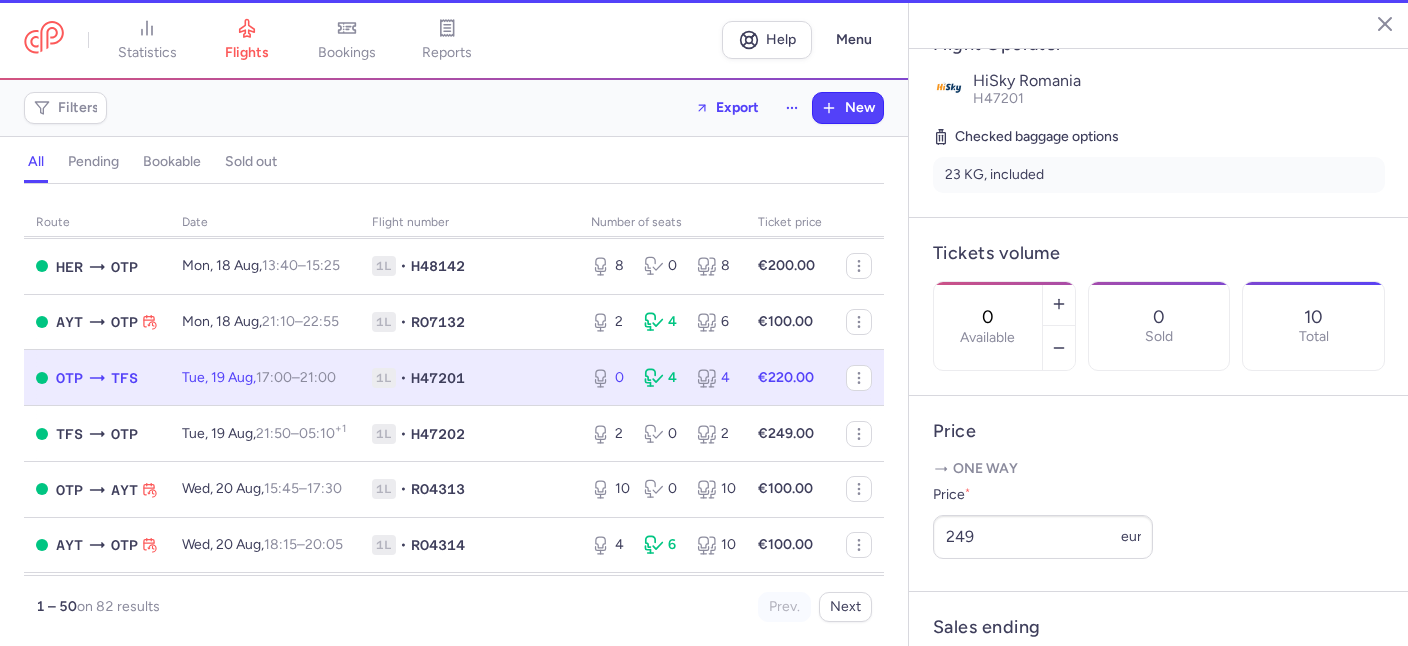 scroll, scrollTop: 416, scrollLeft: 0, axis: vertical 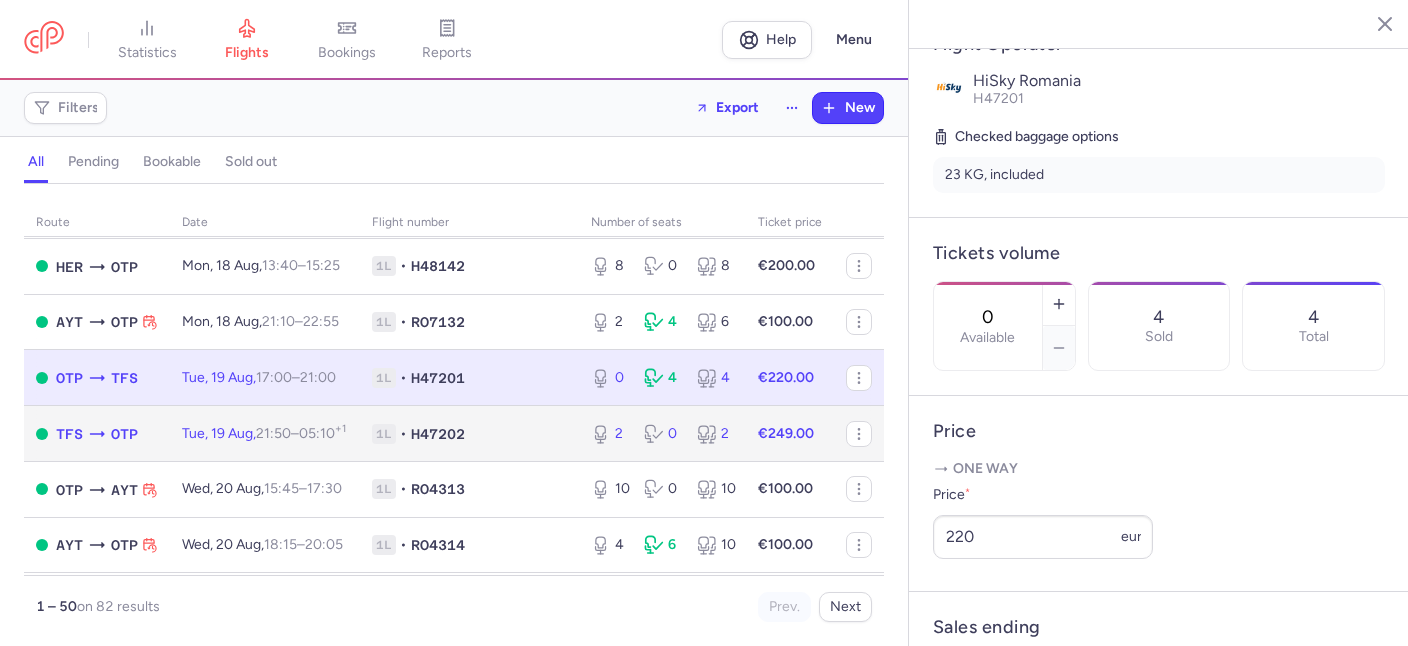 click on "[DAY], [DATE], [TIME] – [TIME] +1" 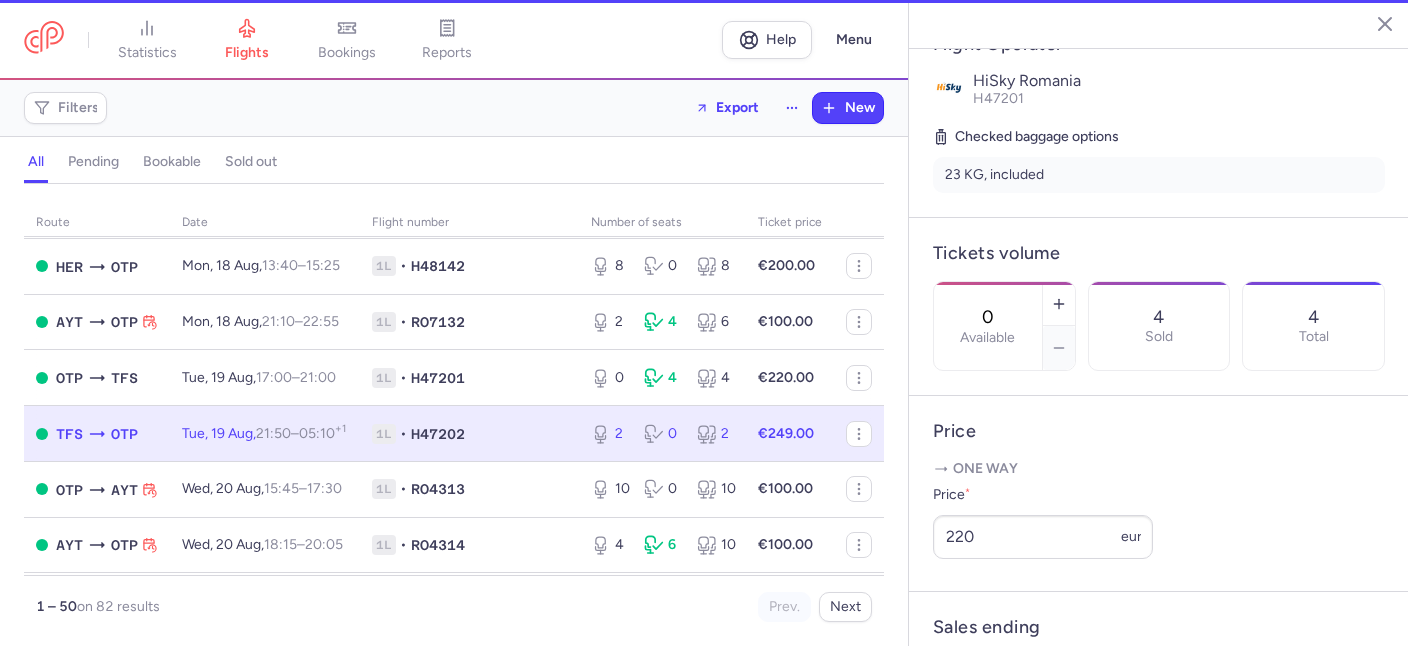 type on "2" 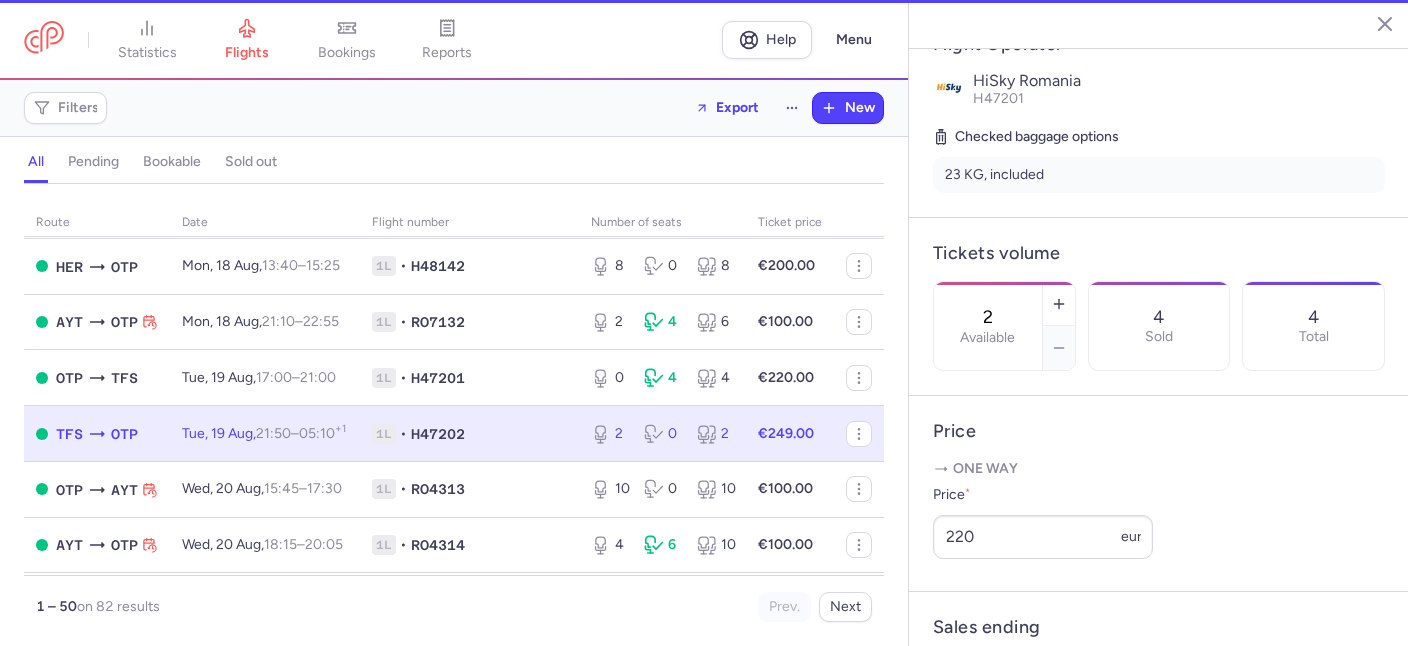 scroll, scrollTop: 400, scrollLeft: 0, axis: vertical 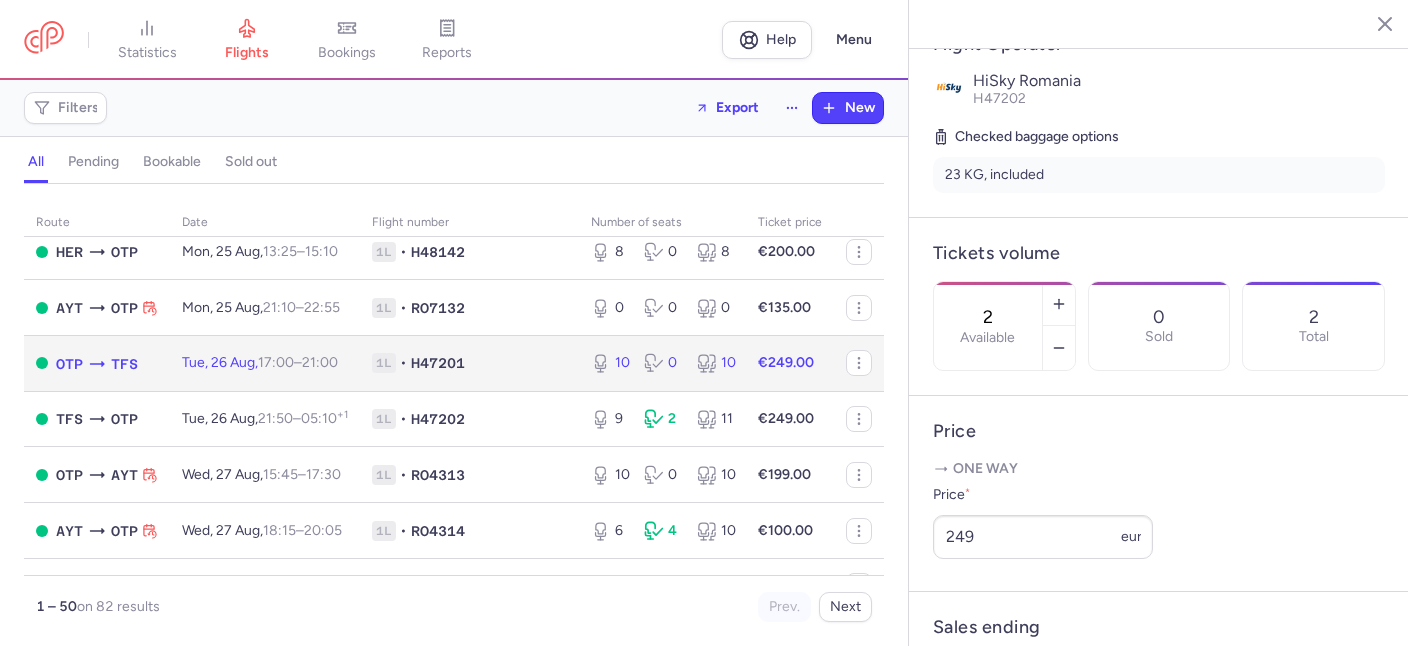 click on "[DAY], [DATE], [TIME] – [TIME] +0" 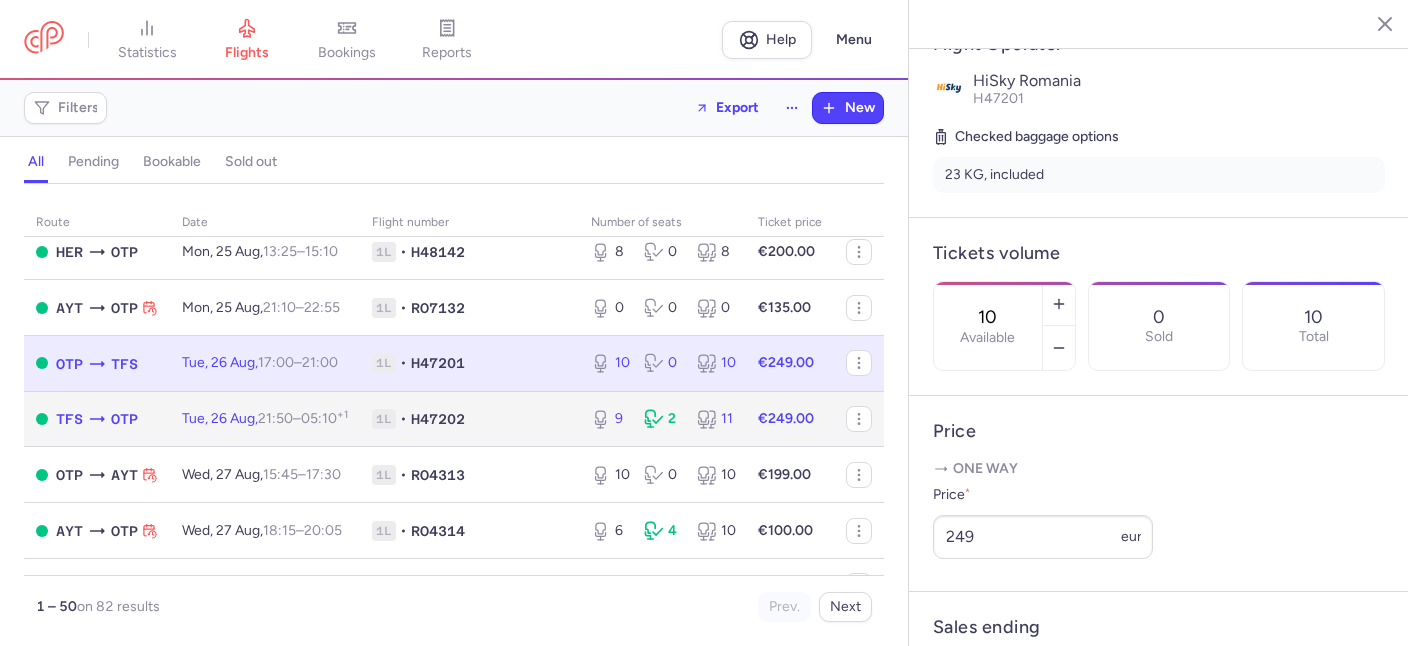 click on "[DAY], [DATE], [TIME] – [TIME] +1" 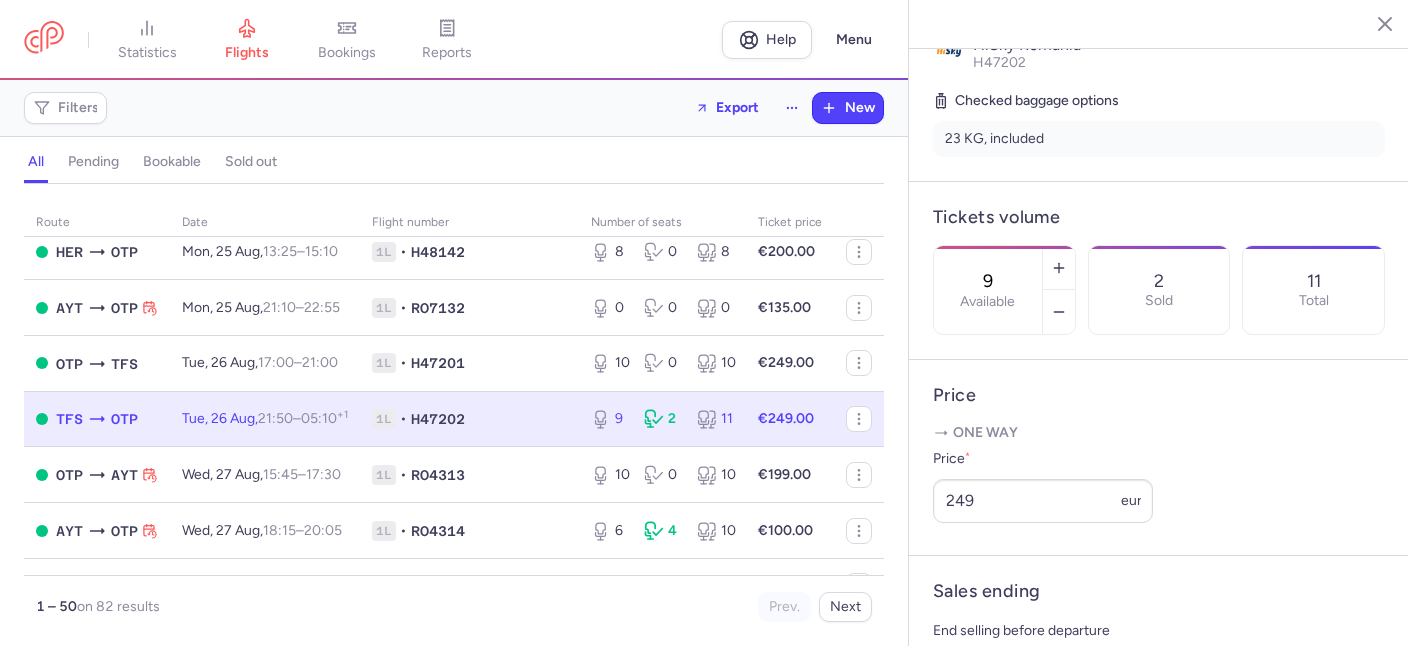 scroll, scrollTop: 338, scrollLeft: 0, axis: vertical 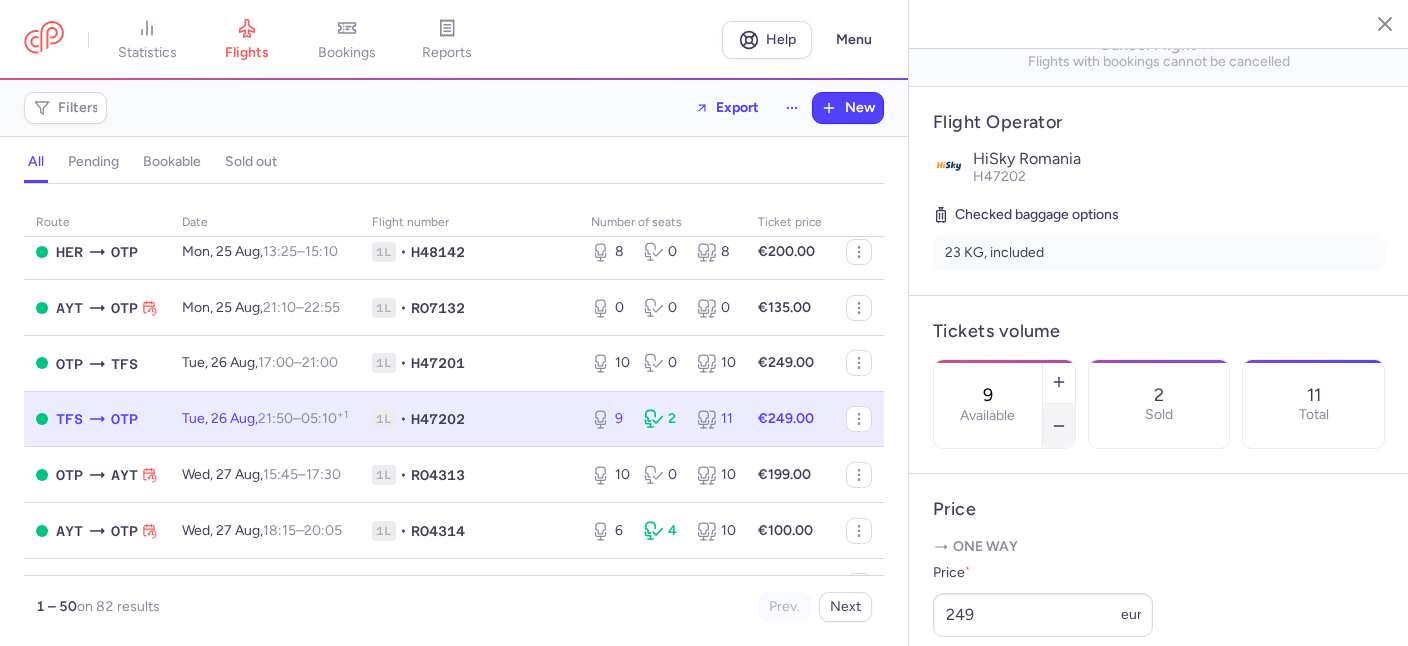 click at bounding box center [1059, 426] 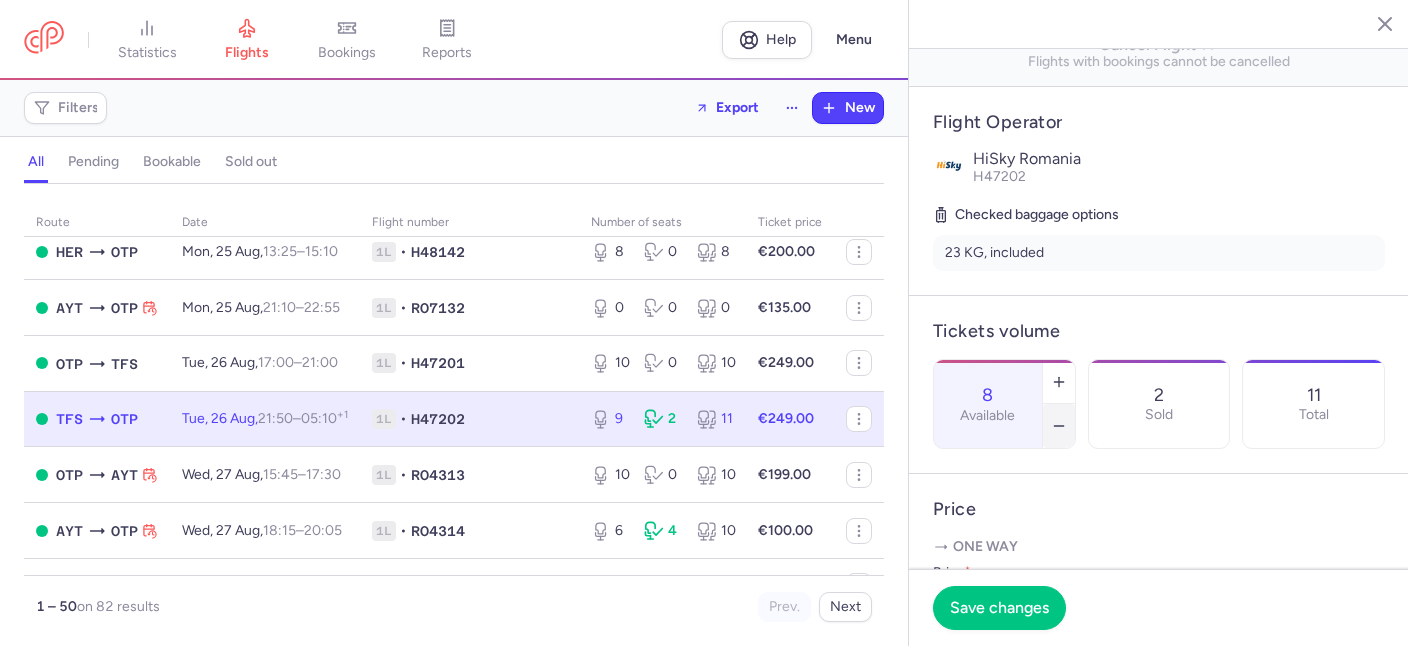 click at bounding box center [1059, 426] 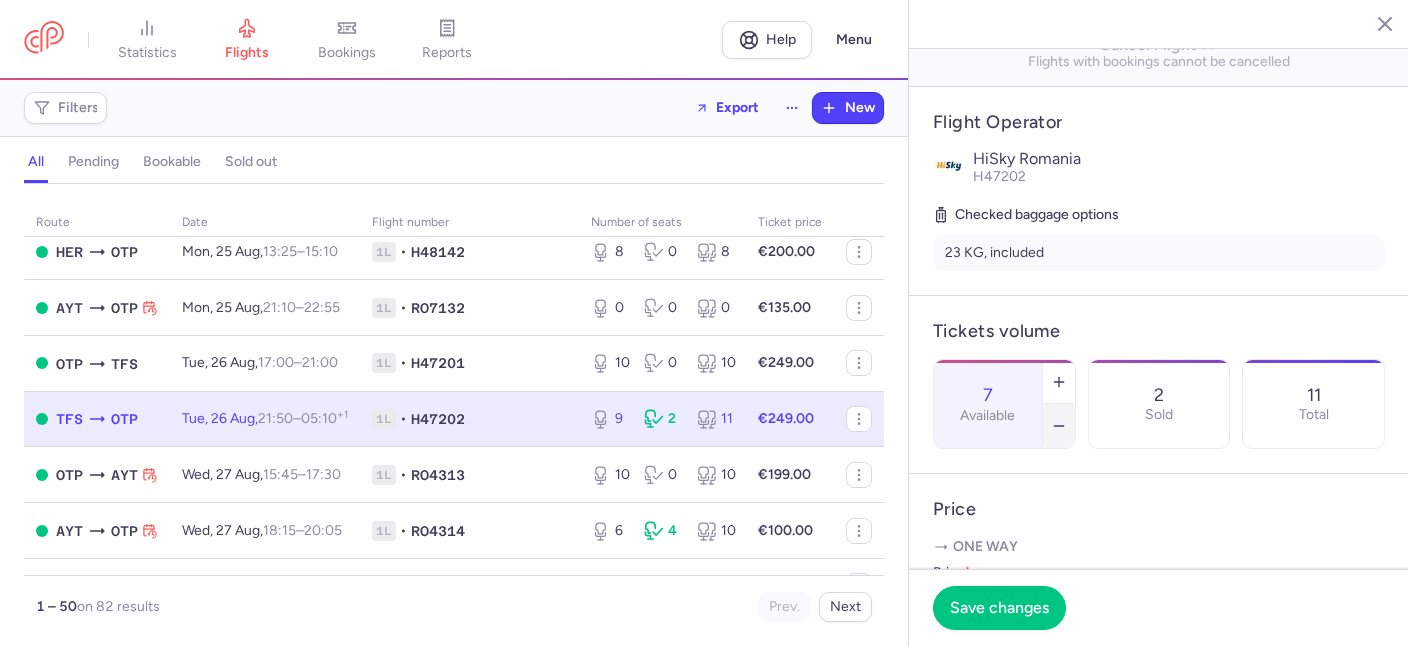 click at bounding box center [1059, 426] 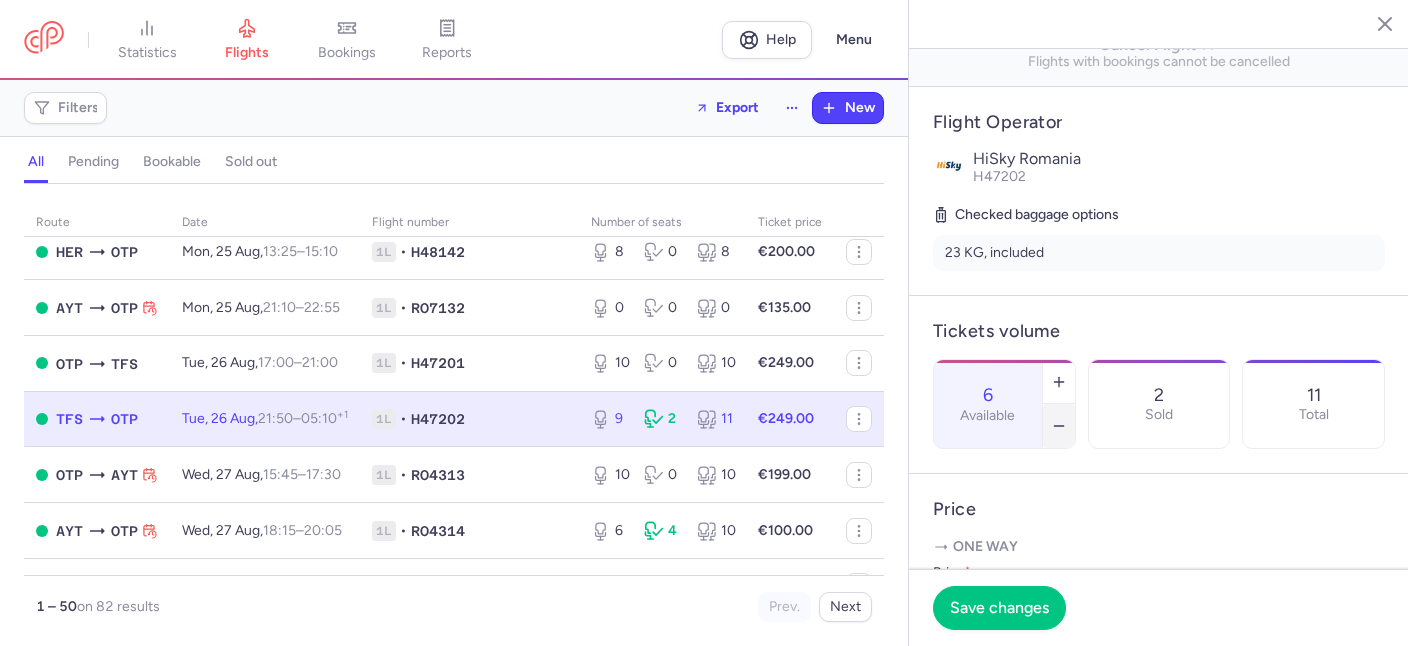 click at bounding box center (1059, 426) 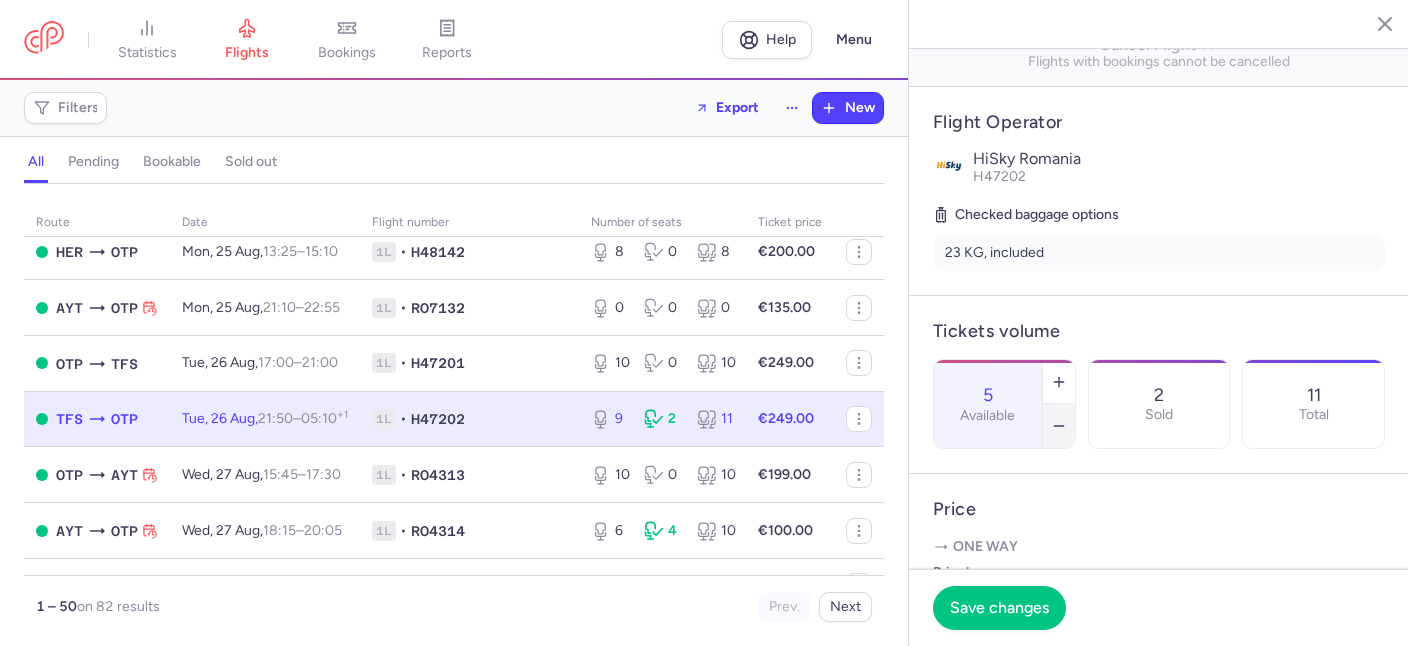click at bounding box center (1059, 426) 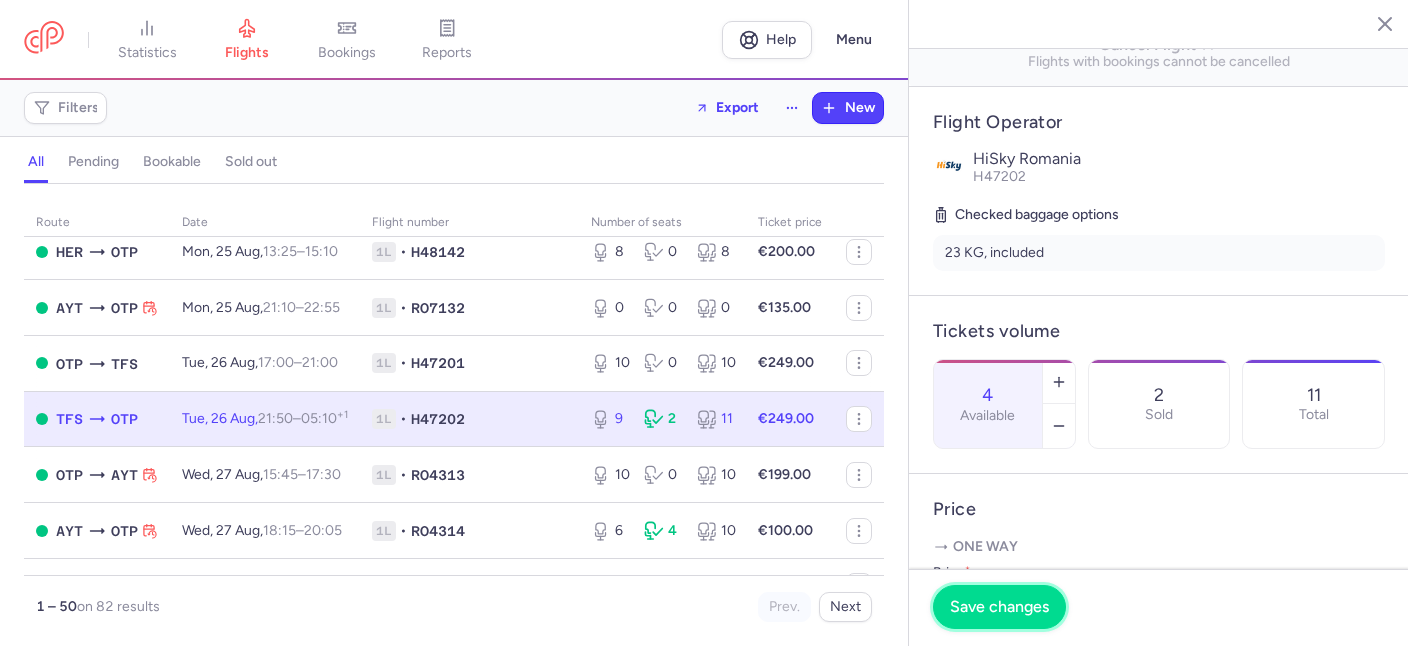 click on "Save changes" at bounding box center (999, 607) 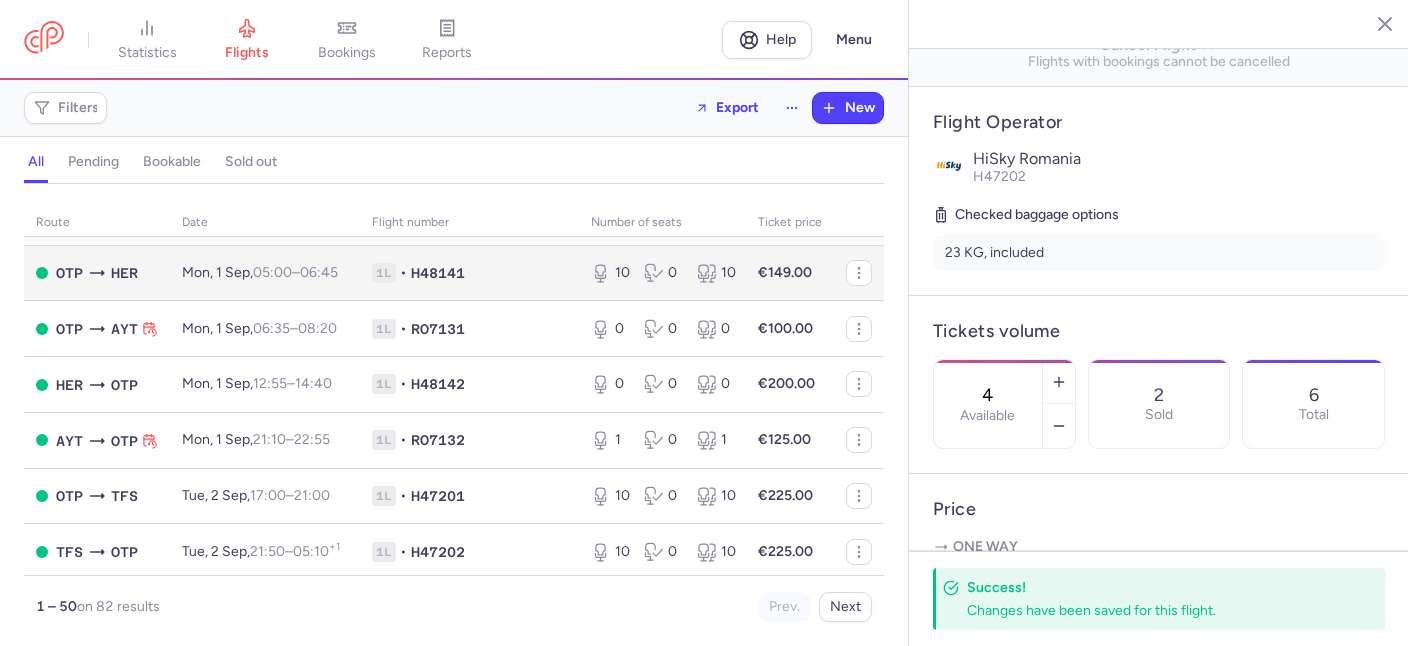 scroll, scrollTop: 2402, scrollLeft: 0, axis: vertical 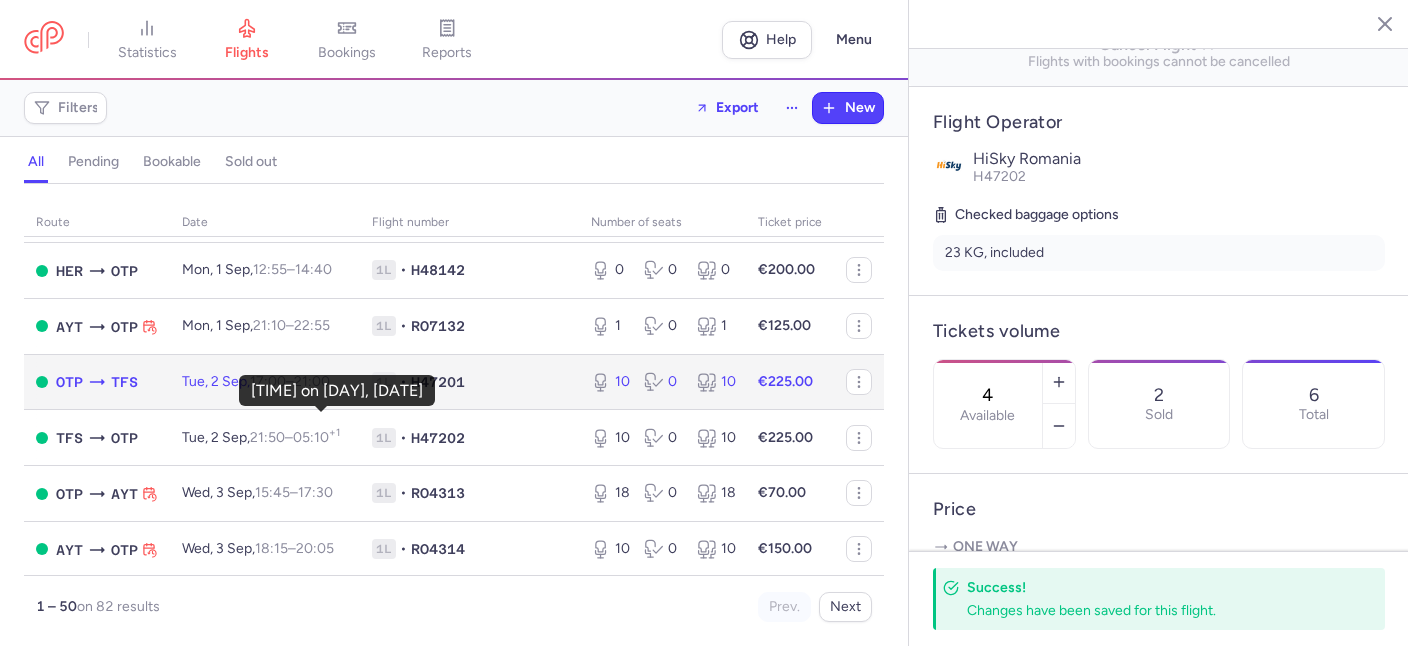 click on "[TIME] +0" at bounding box center (312, 381) 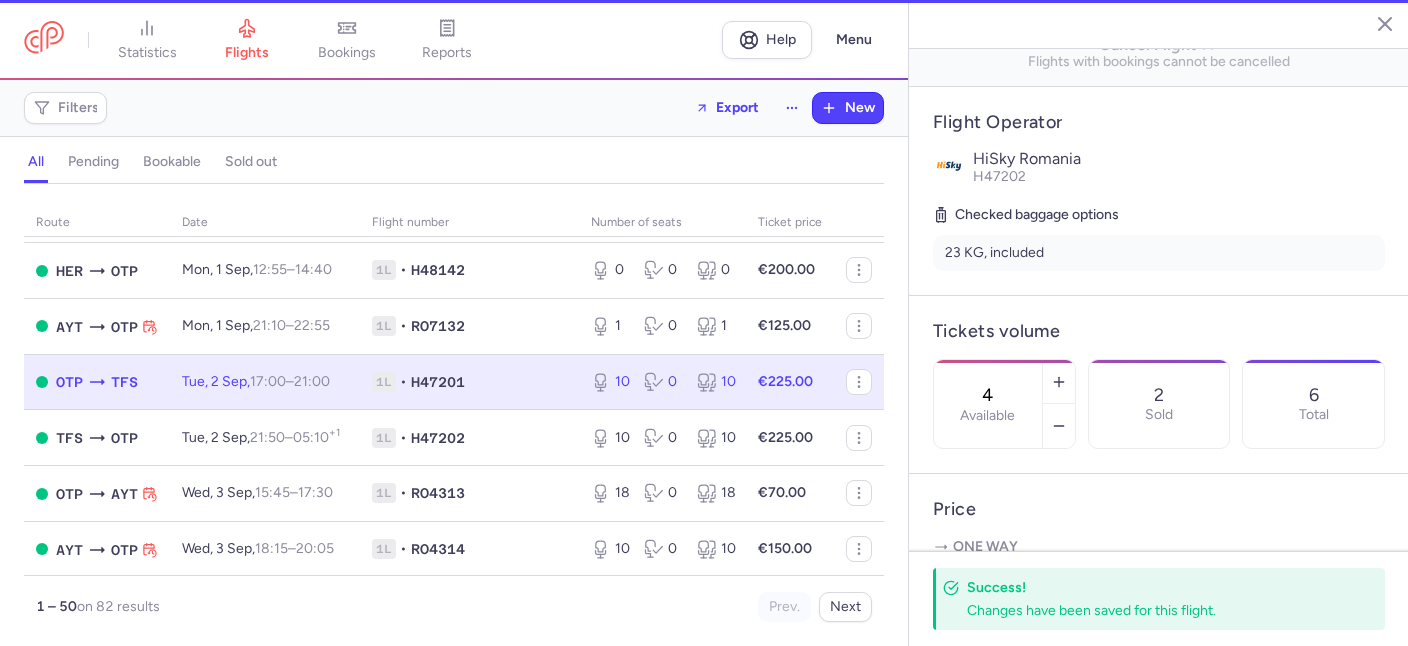 type on "10" 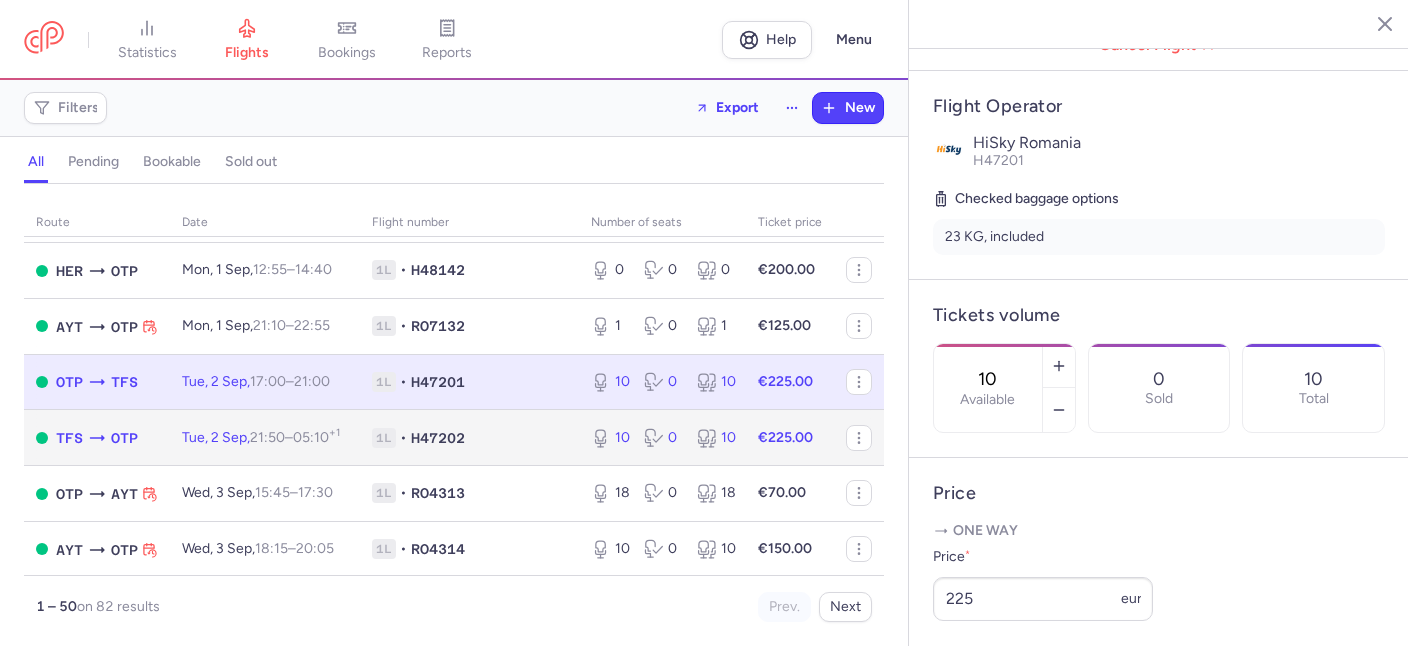 click on "[DAY], [DATE], [TIME] – [TIME] +1" 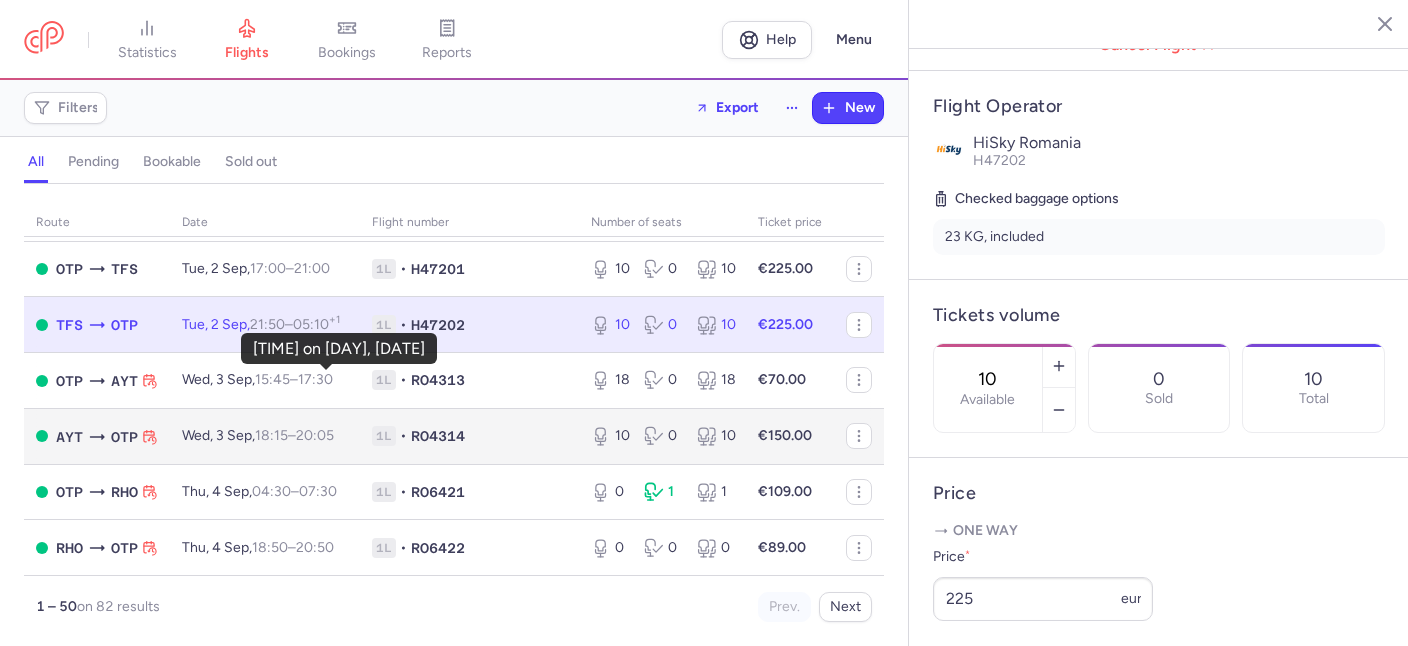 scroll, scrollTop: 2557, scrollLeft: 0, axis: vertical 